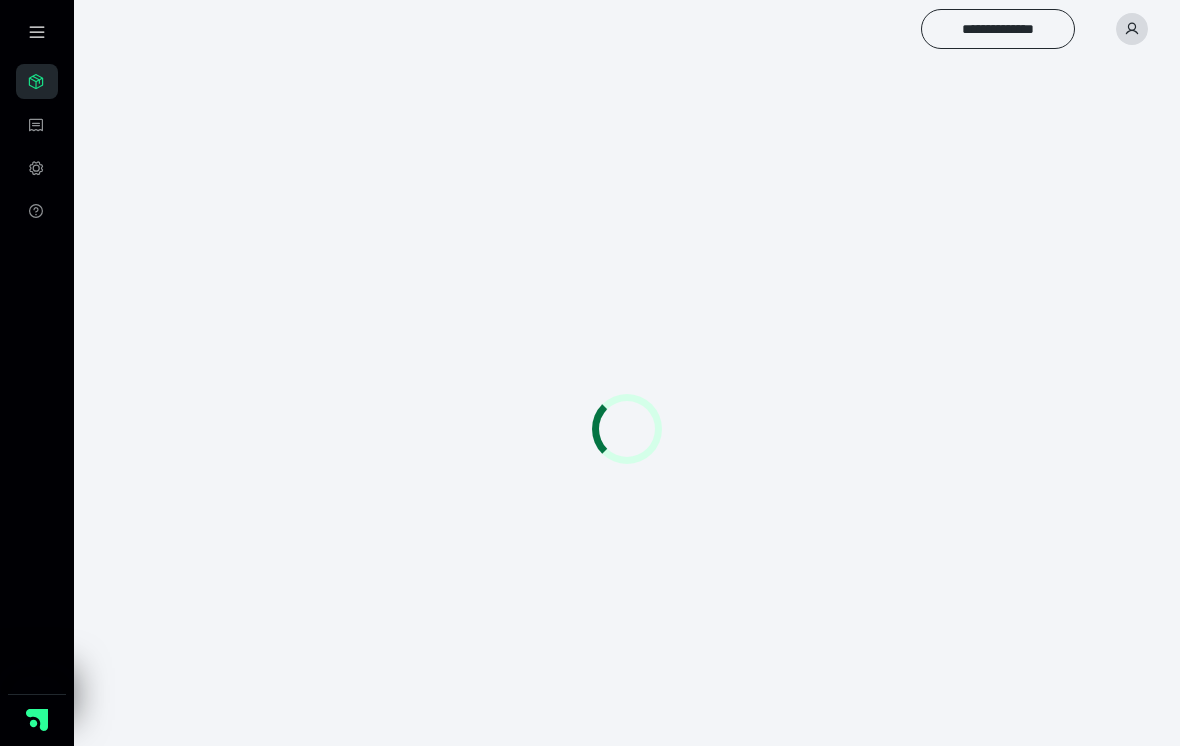 scroll, scrollTop: 31, scrollLeft: 0, axis: vertical 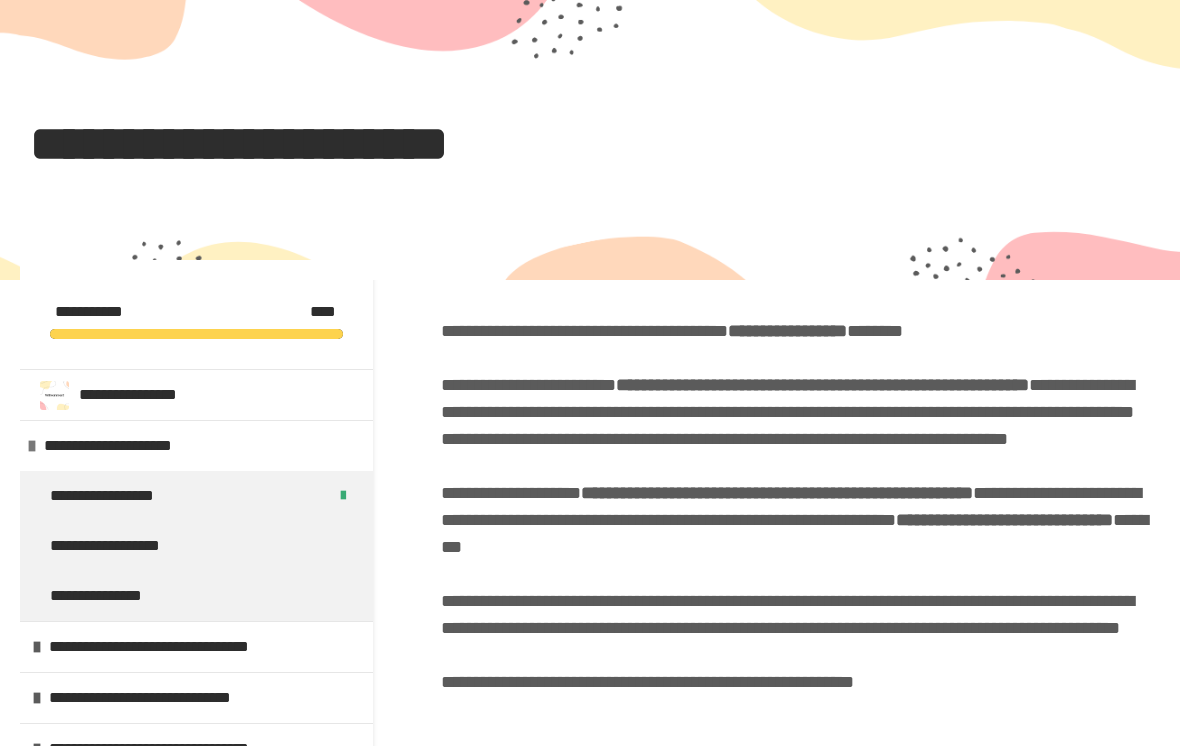 click on "**********" at bounding box center [590, 52] 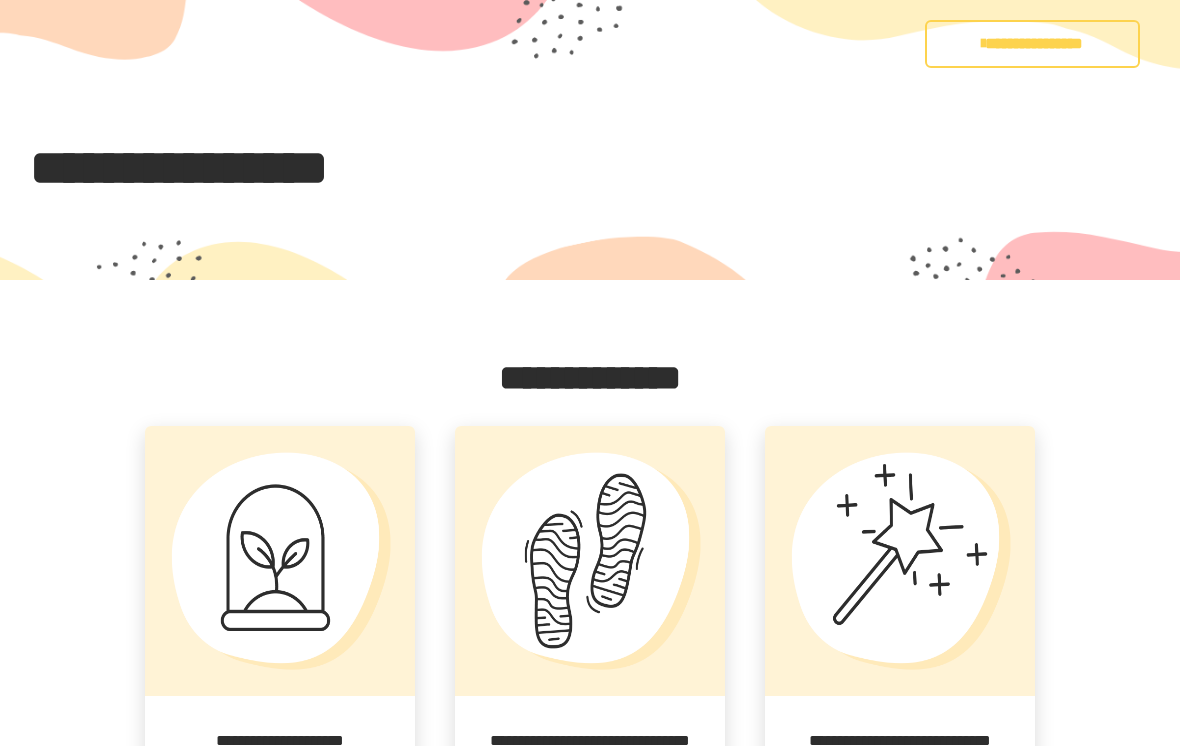 scroll, scrollTop: 31, scrollLeft: 0, axis: vertical 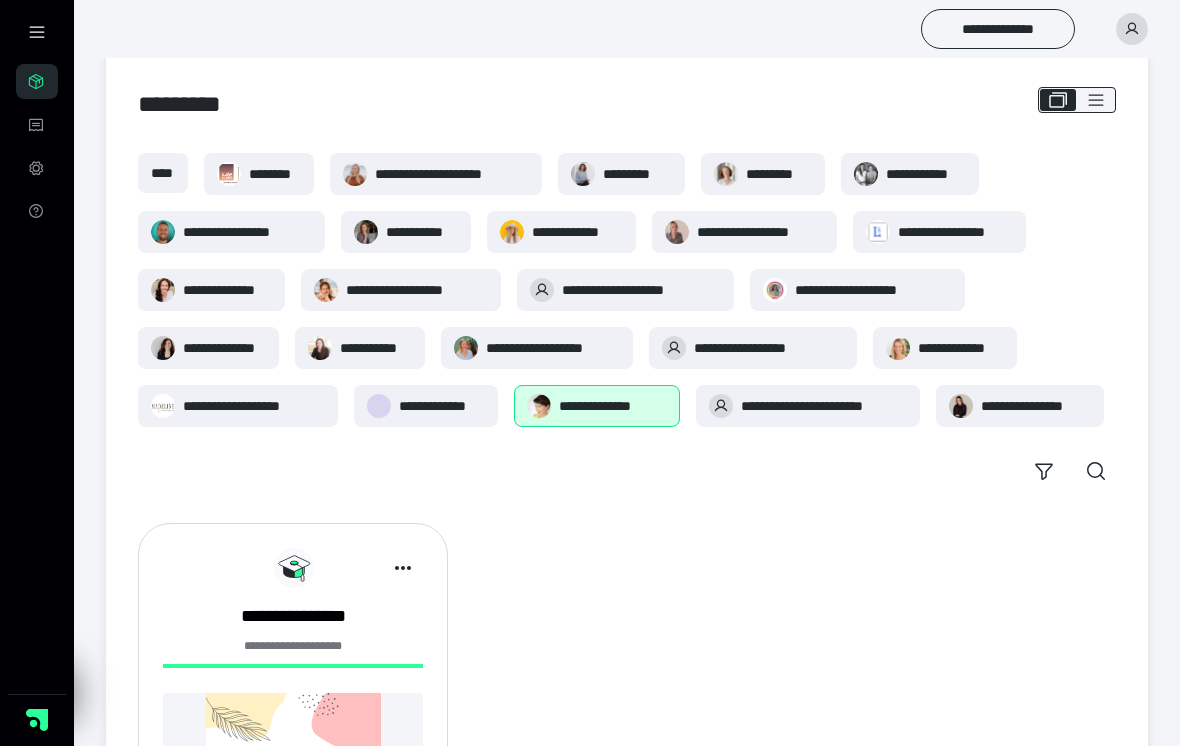 click at bounding box center (1132, 29) 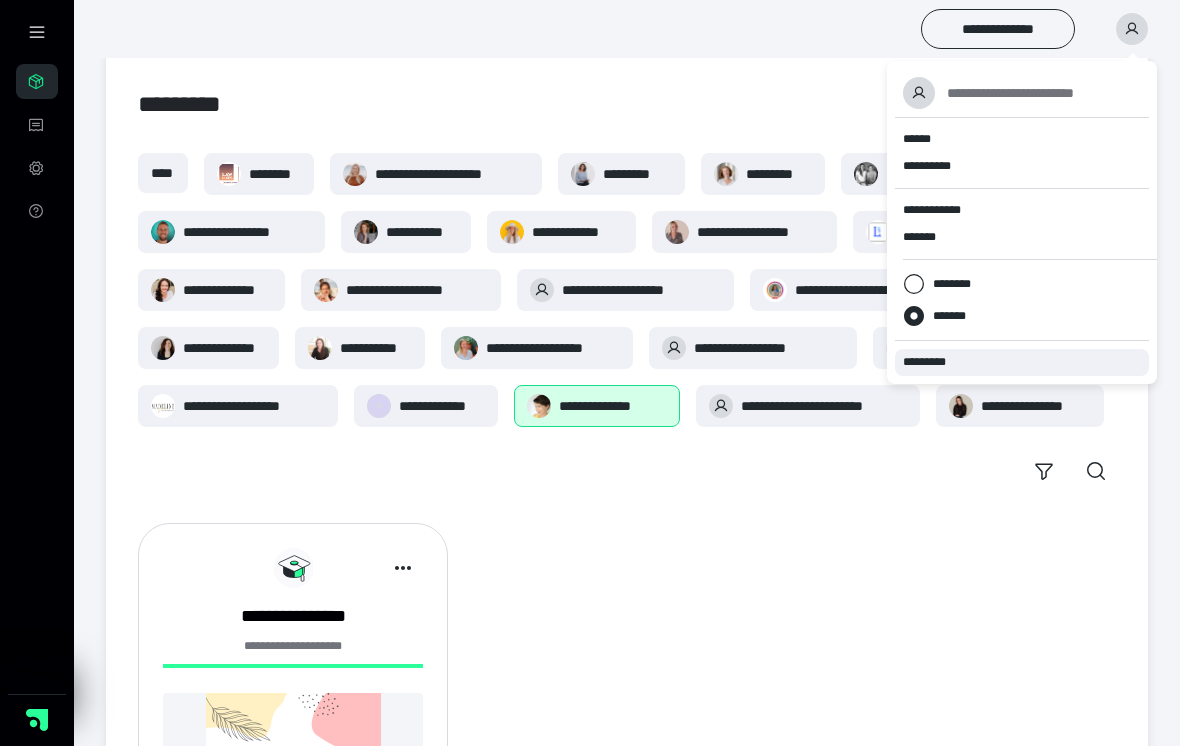click on "*********" at bounding box center [933, 362] 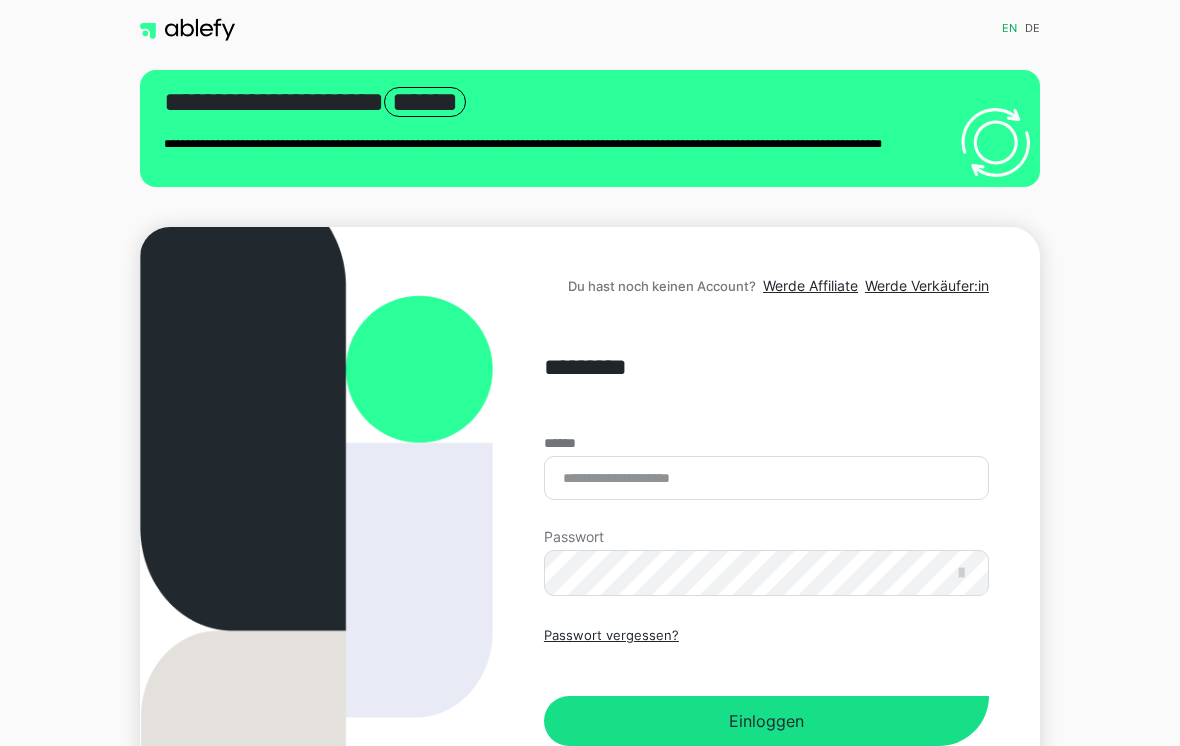 scroll, scrollTop: 0, scrollLeft: 0, axis: both 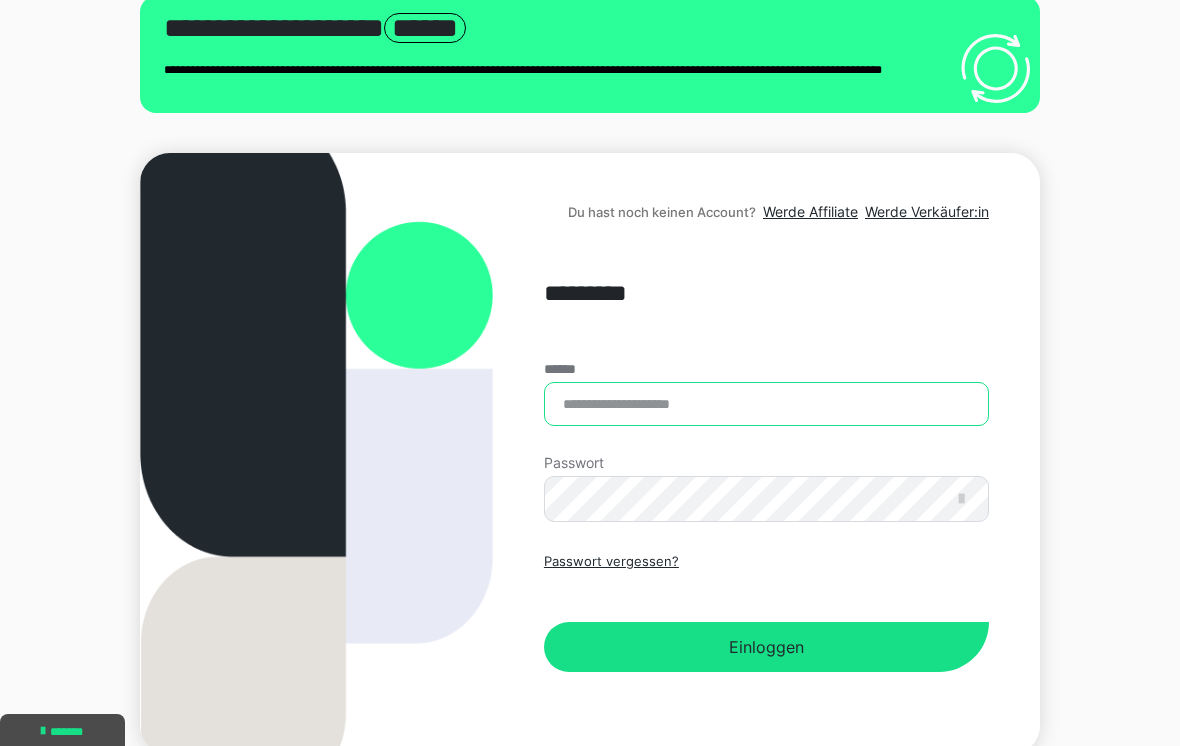 type on "**********" 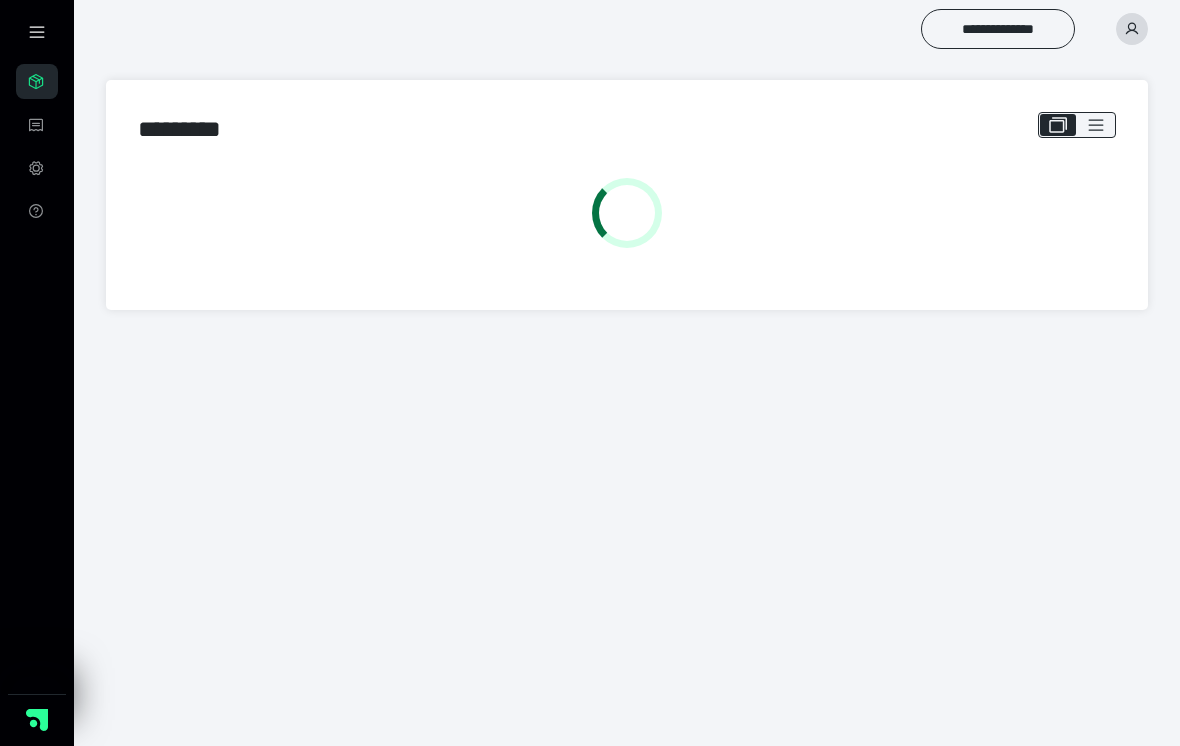 scroll, scrollTop: 0, scrollLeft: 0, axis: both 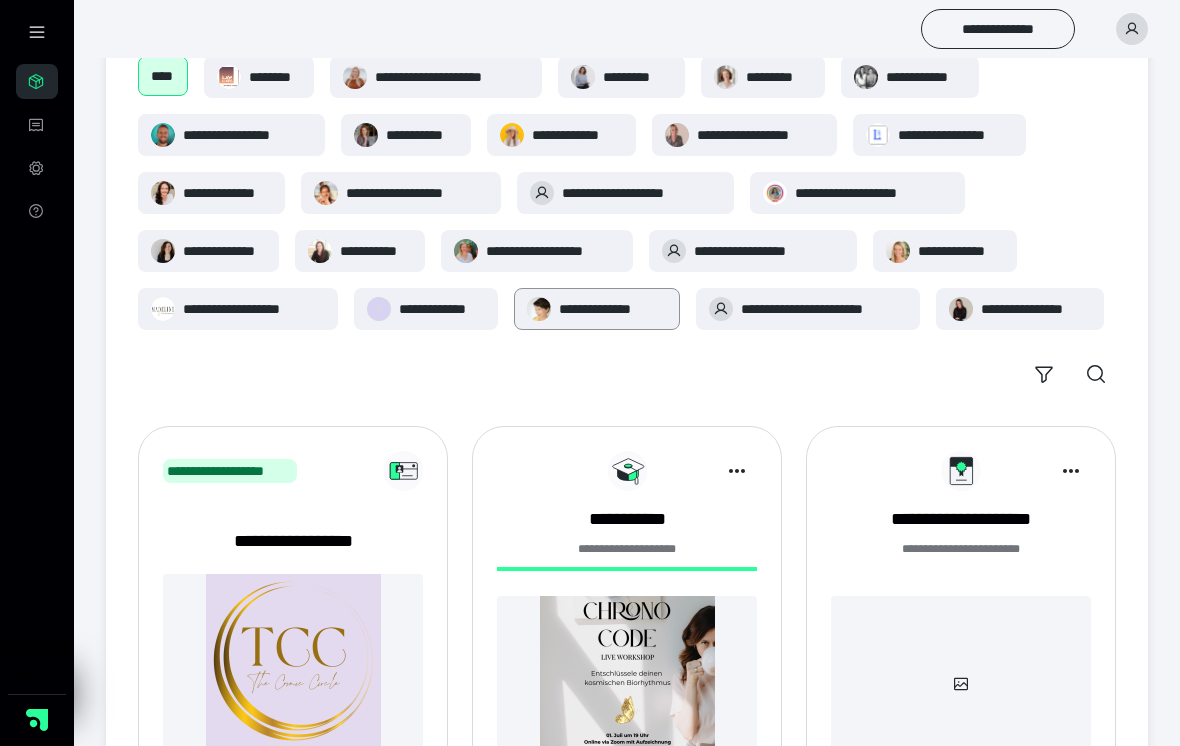 click on "**********" at bounding box center (597, 309) 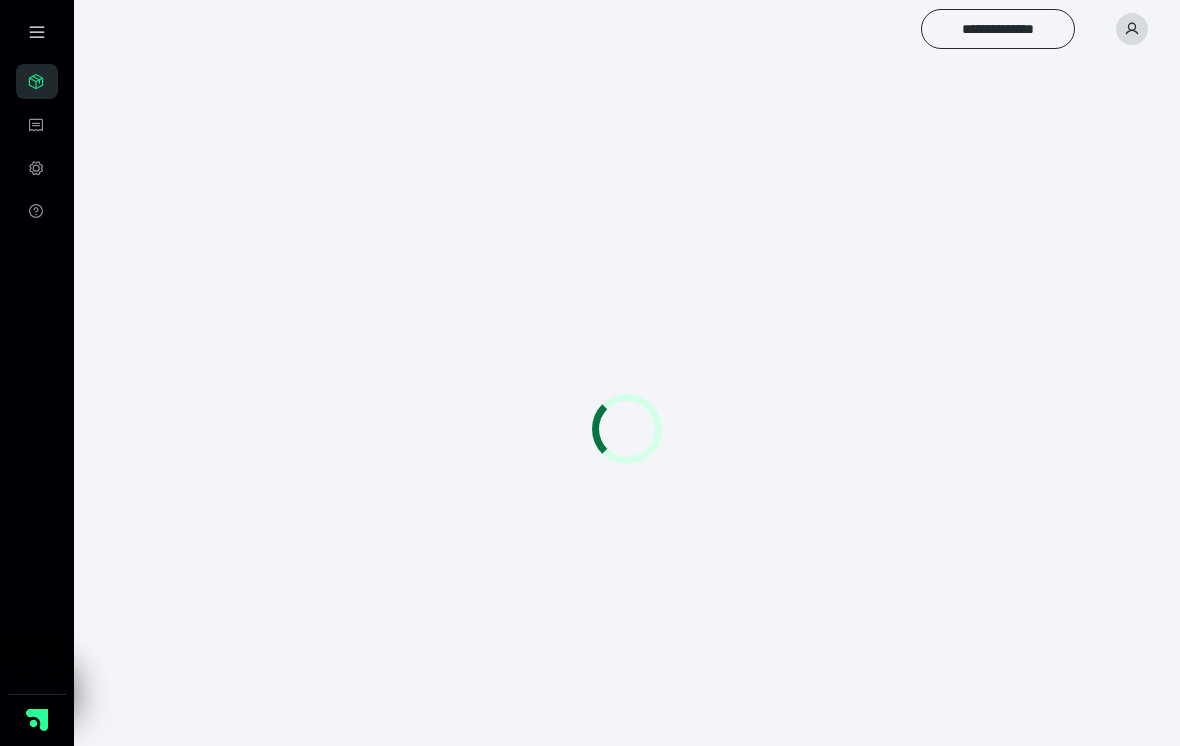scroll, scrollTop: 0, scrollLeft: 0, axis: both 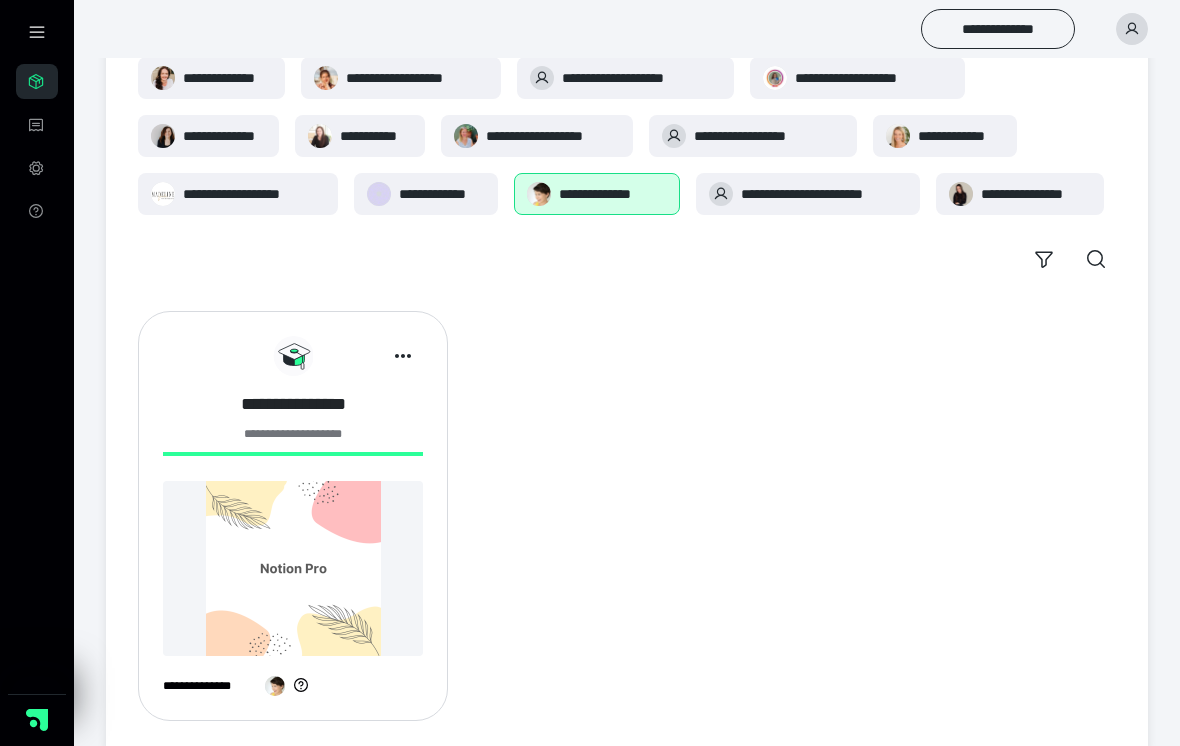 click on "**********" at bounding box center (293, 404) 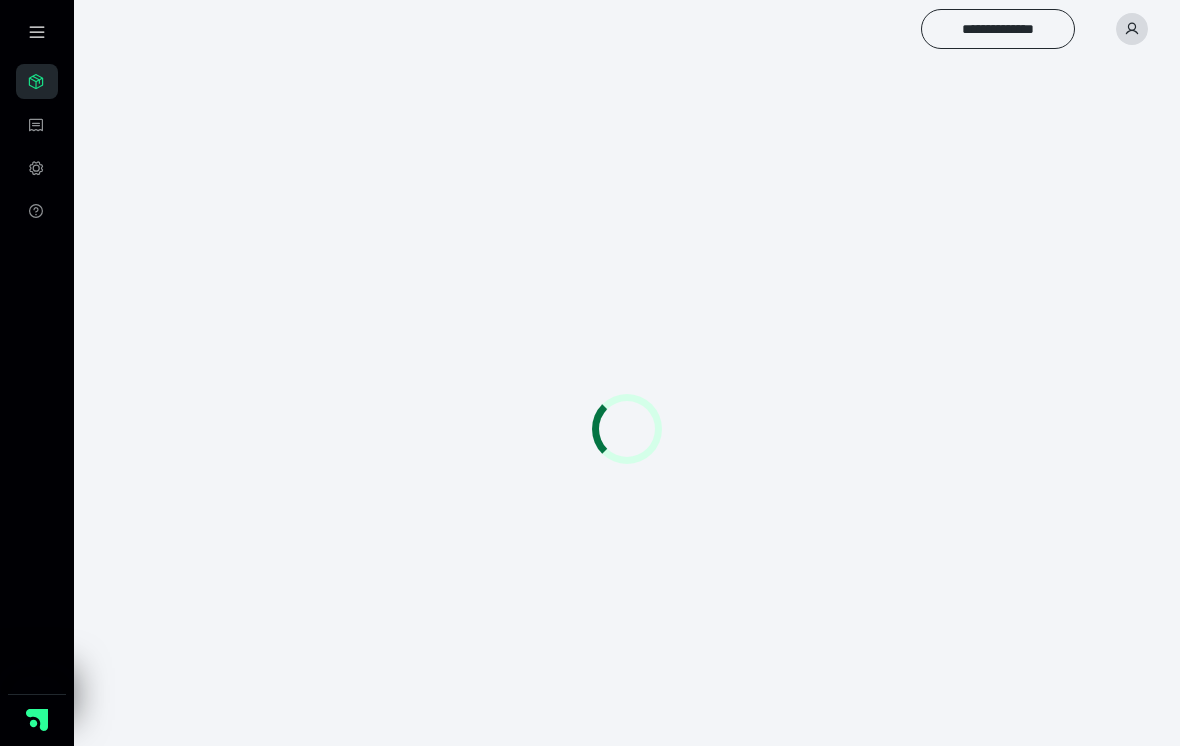 scroll, scrollTop: 0, scrollLeft: 0, axis: both 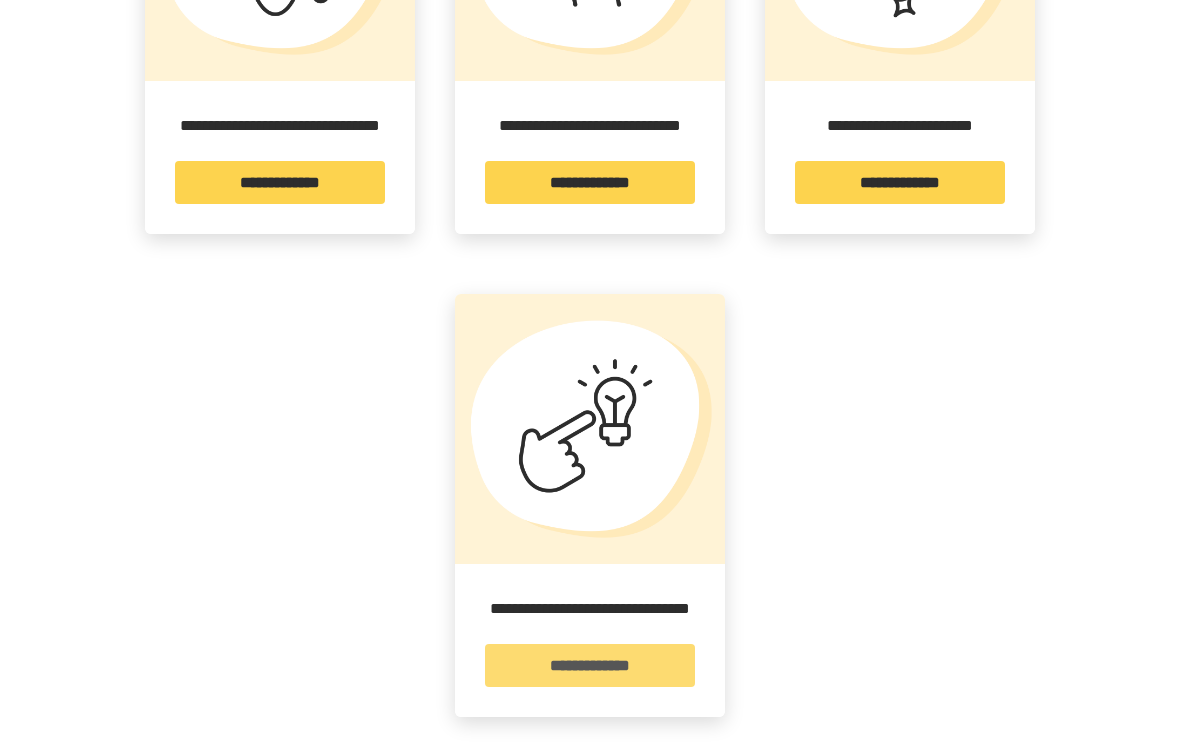 click on "**********" at bounding box center [590, 665] 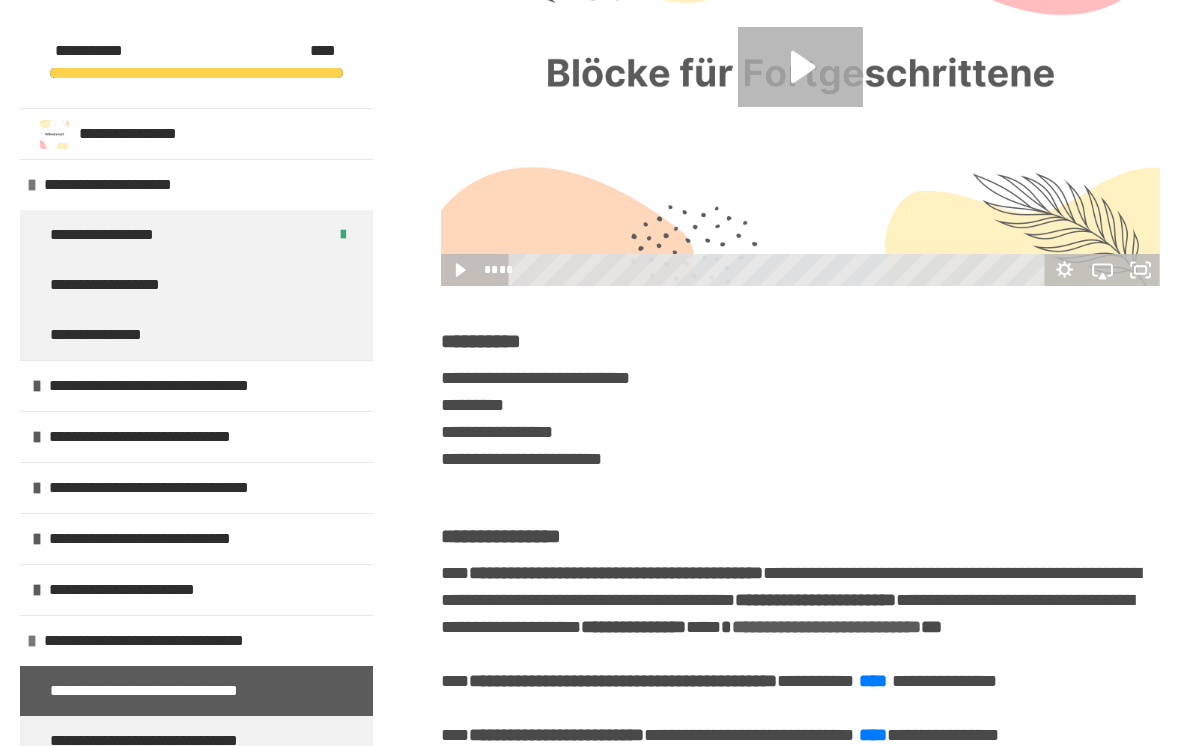 scroll, scrollTop: 1045, scrollLeft: 0, axis: vertical 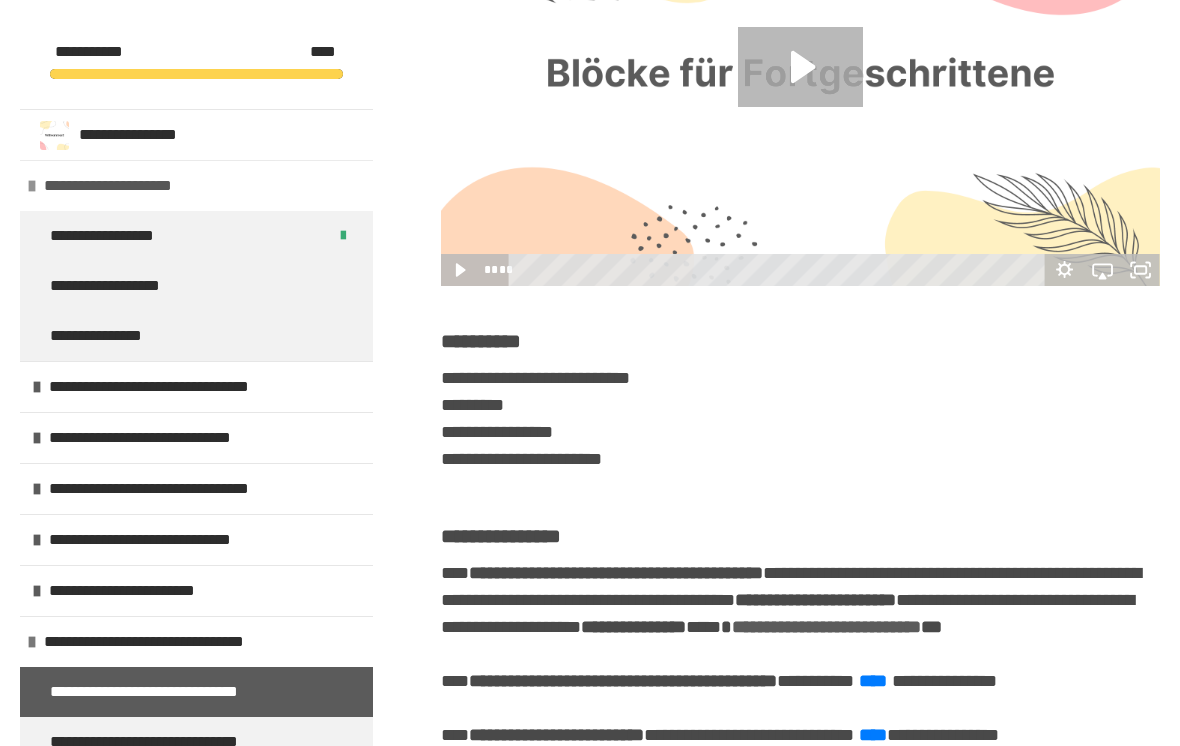 click at bounding box center [32, 186] 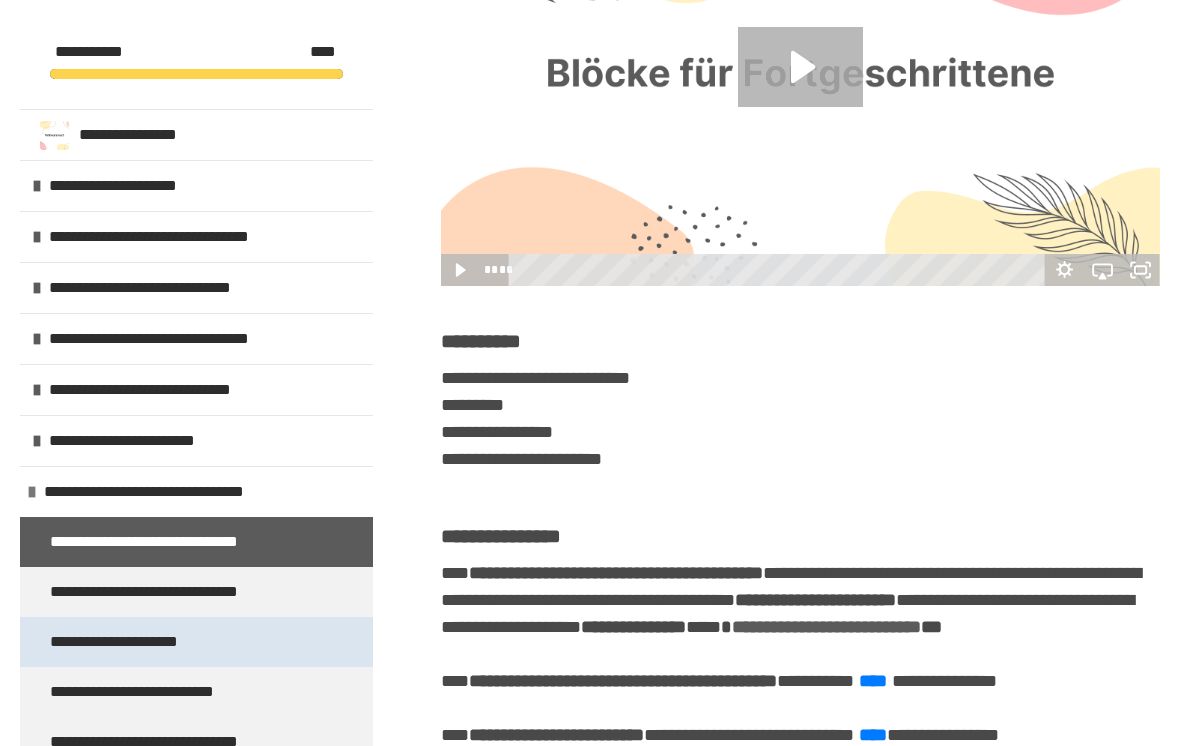 click on "**********" at bounding box center [196, 642] 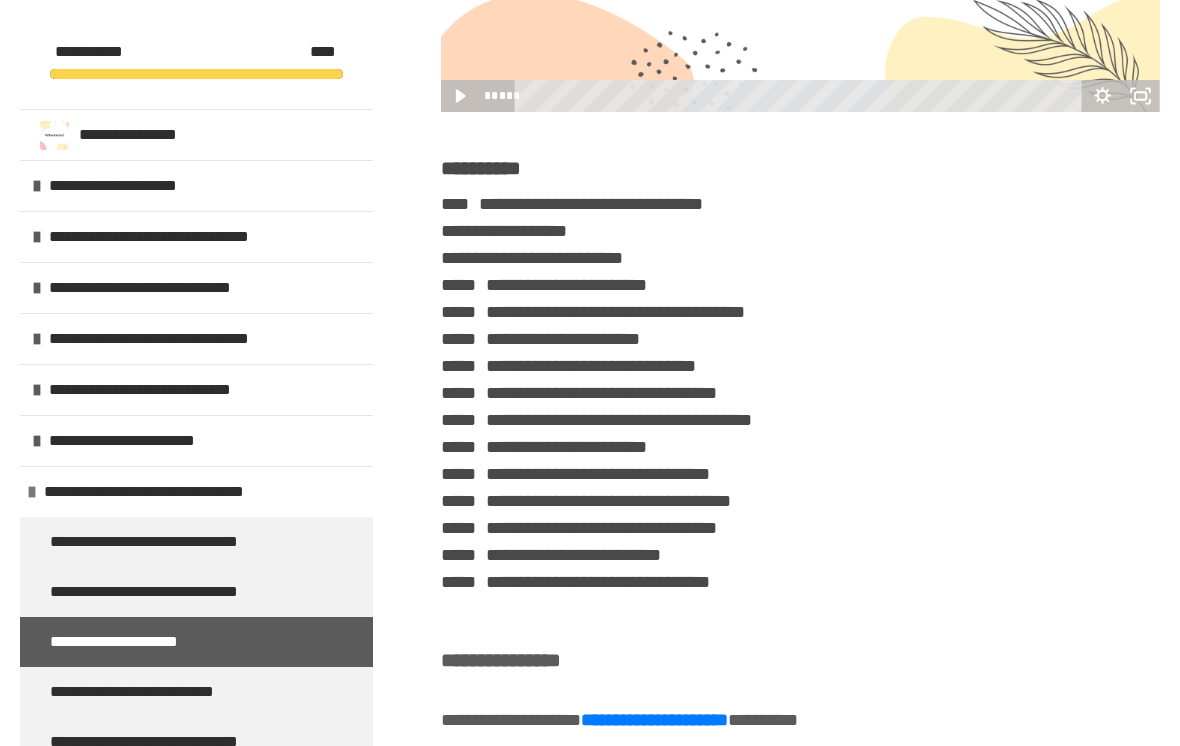 scroll, scrollTop: 979, scrollLeft: 0, axis: vertical 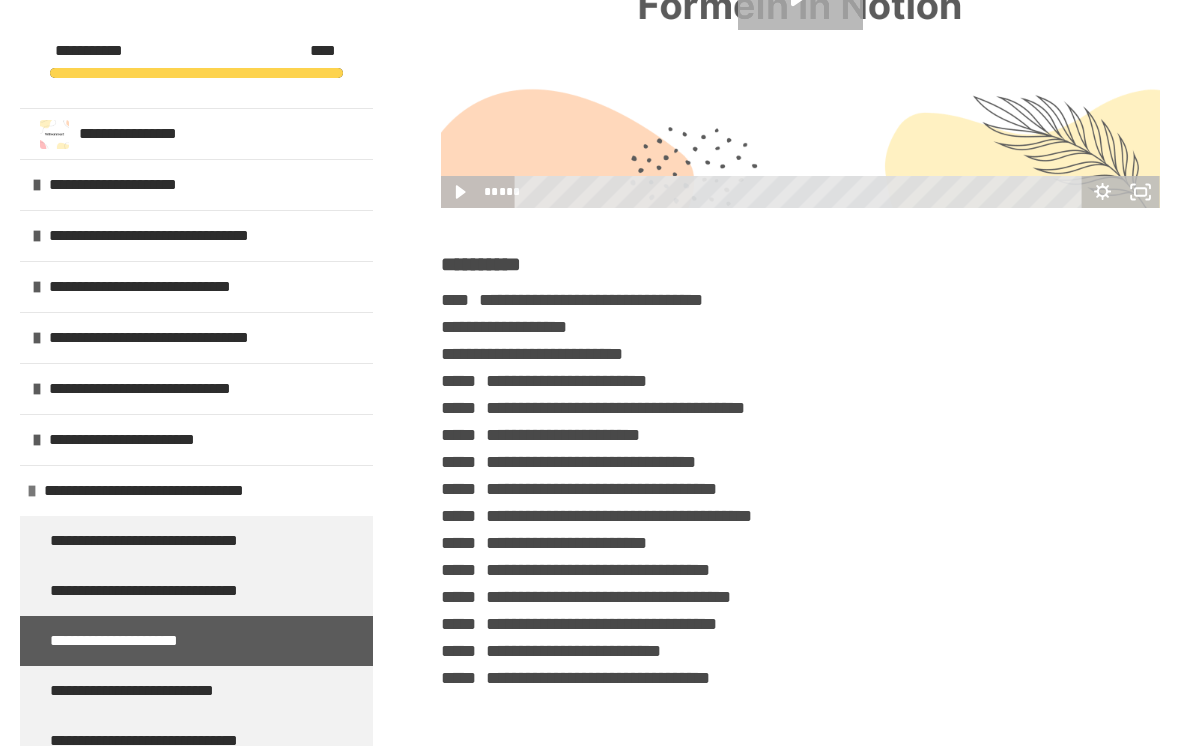 click 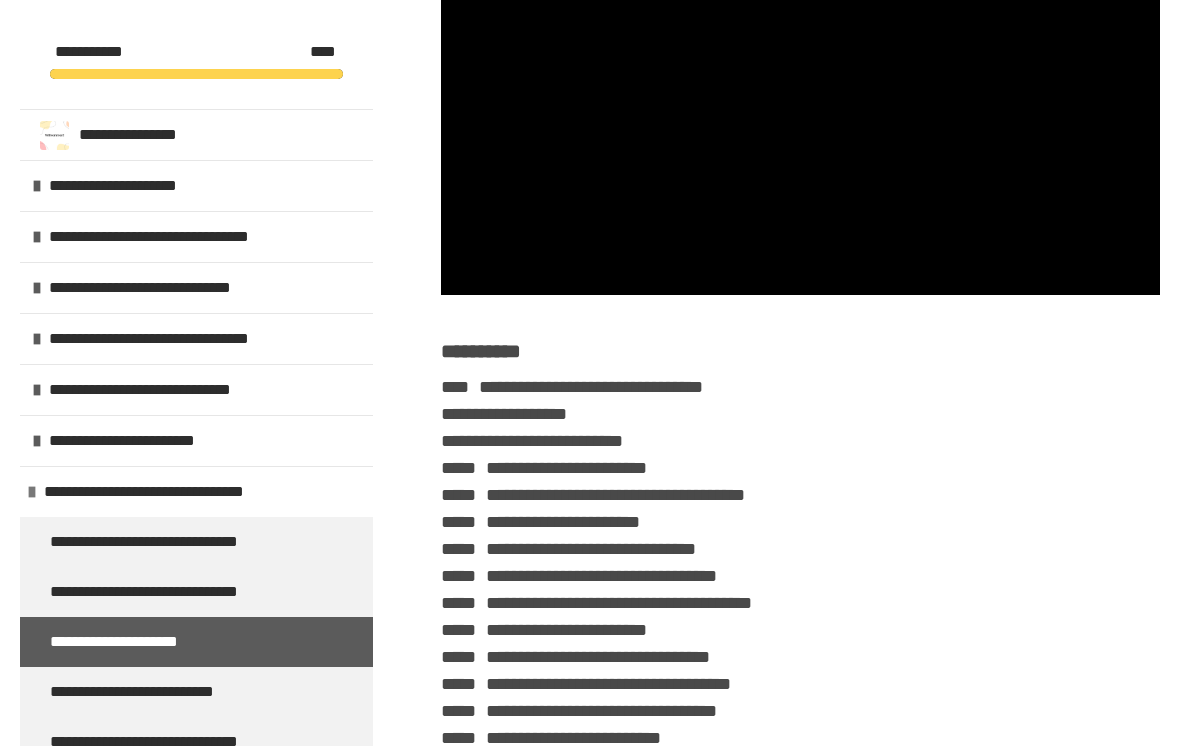 scroll, scrollTop: 892, scrollLeft: 0, axis: vertical 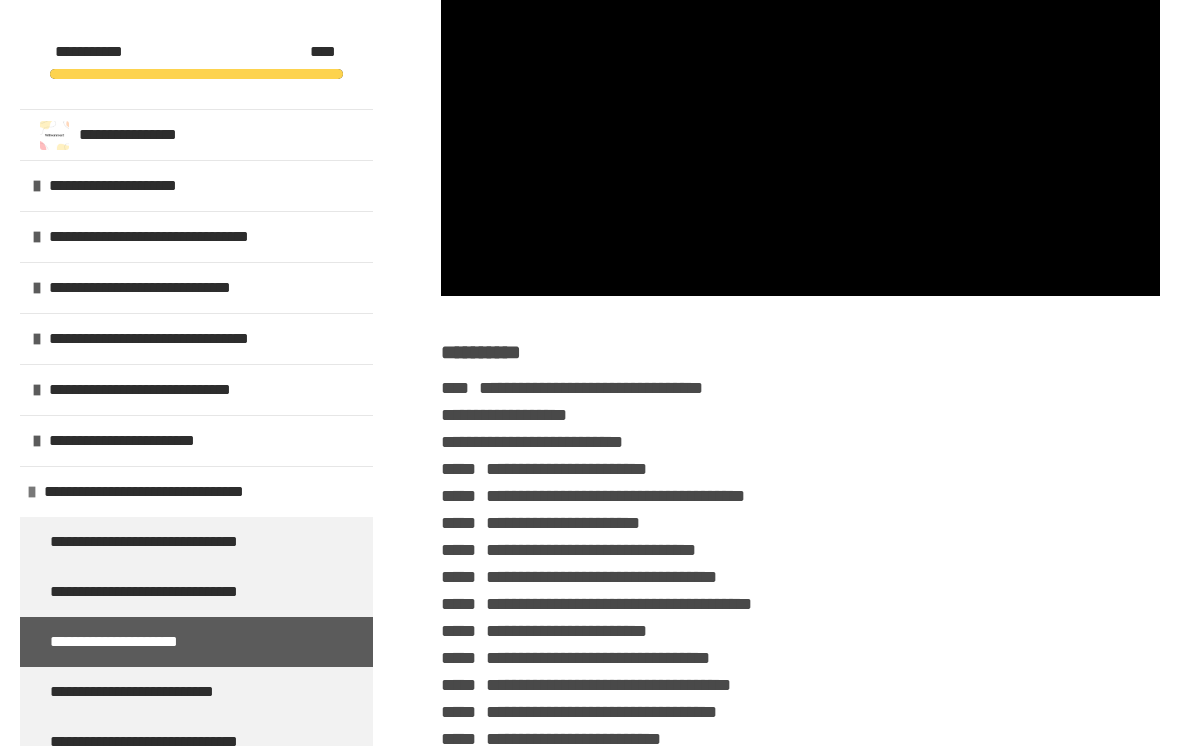 click at bounding box center [800, 93] 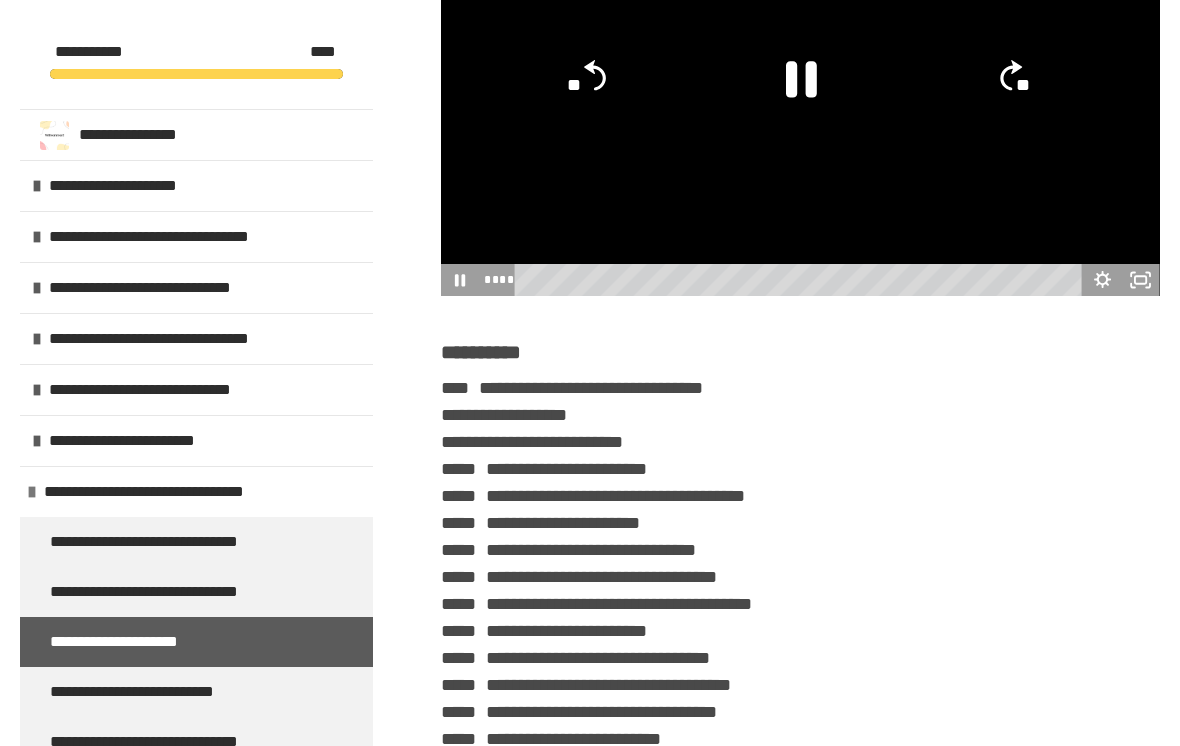 click 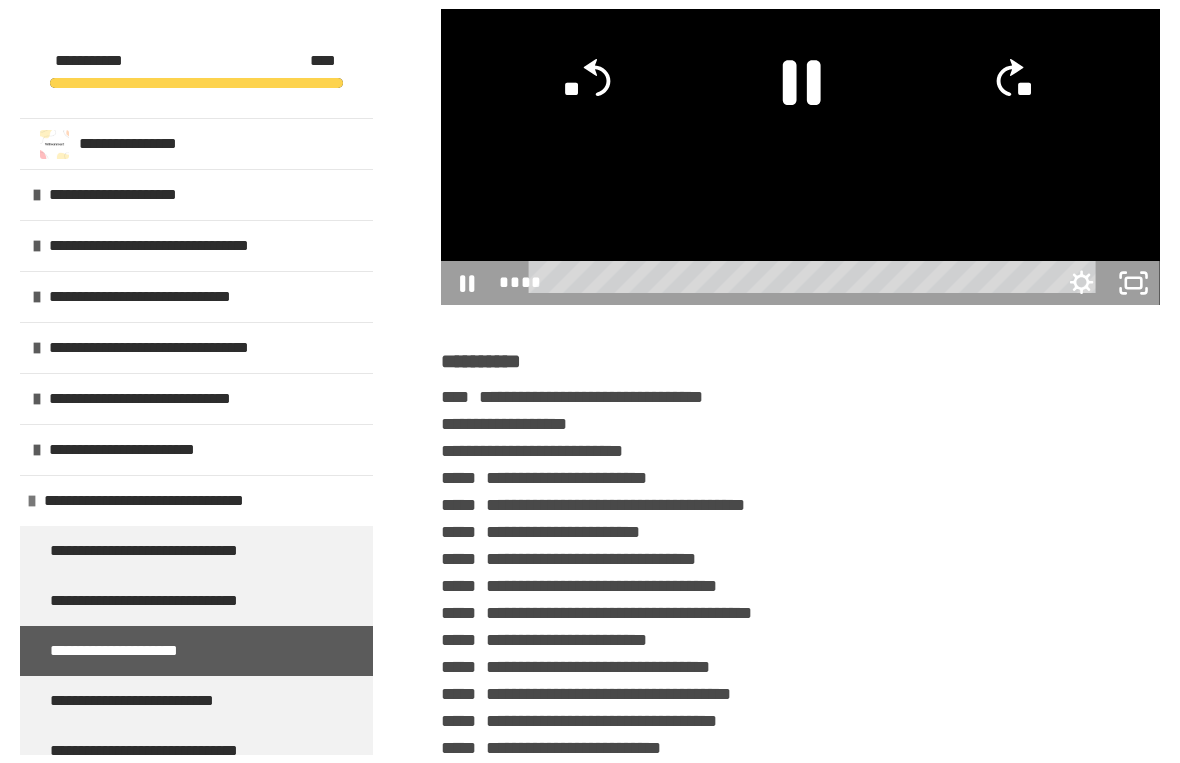 scroll, scrollTop: 24, scrollLeft: 0, axis: vertical 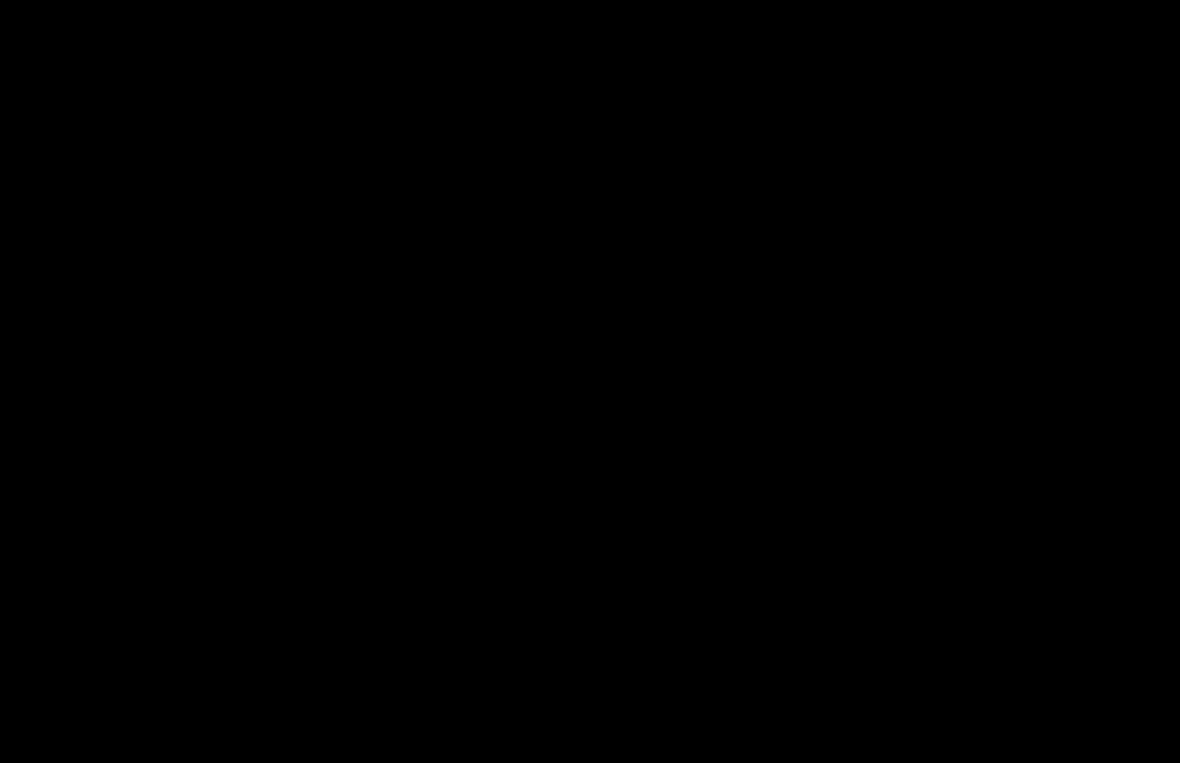 click at bounding box center (590, 381) 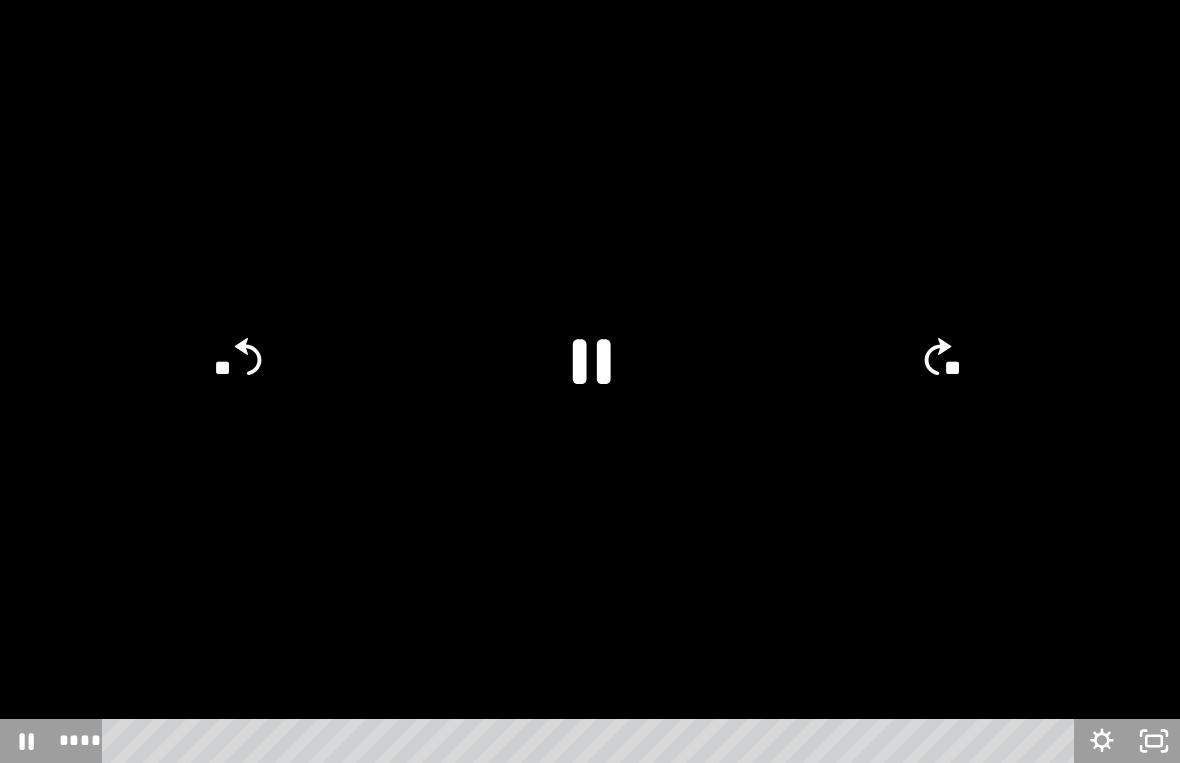 click 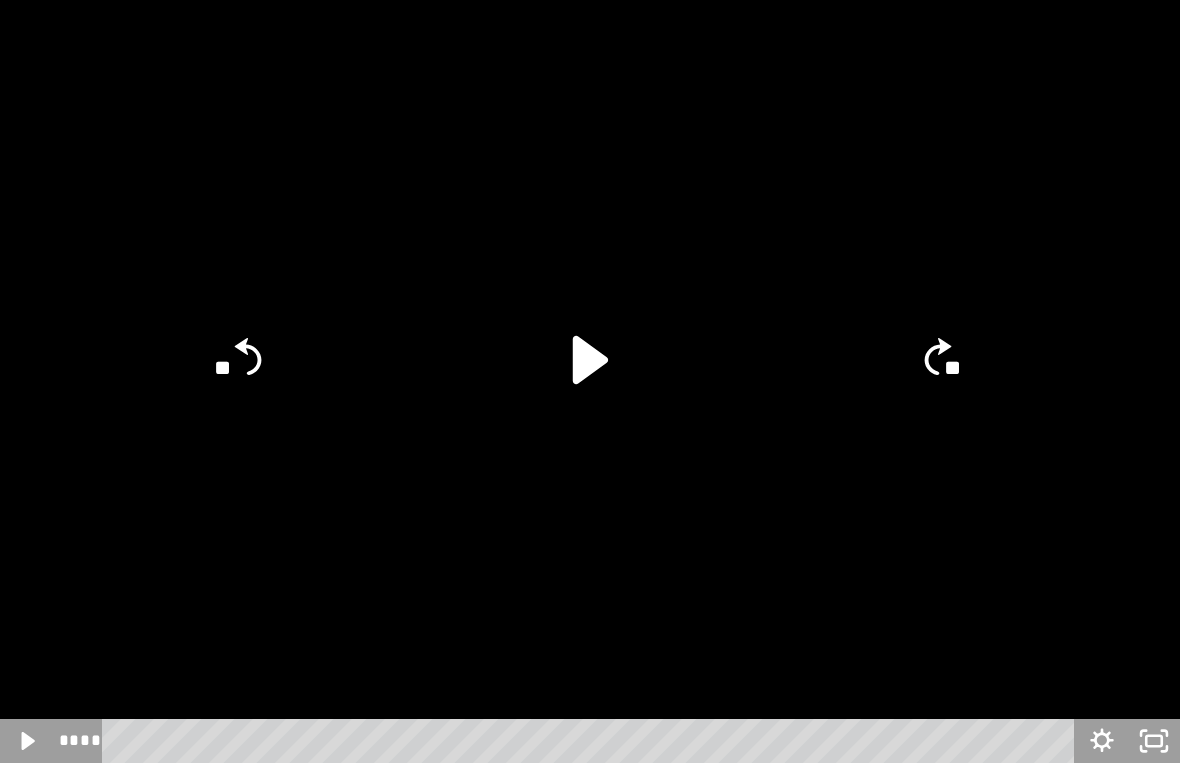 click at bounding box center [590, 381] 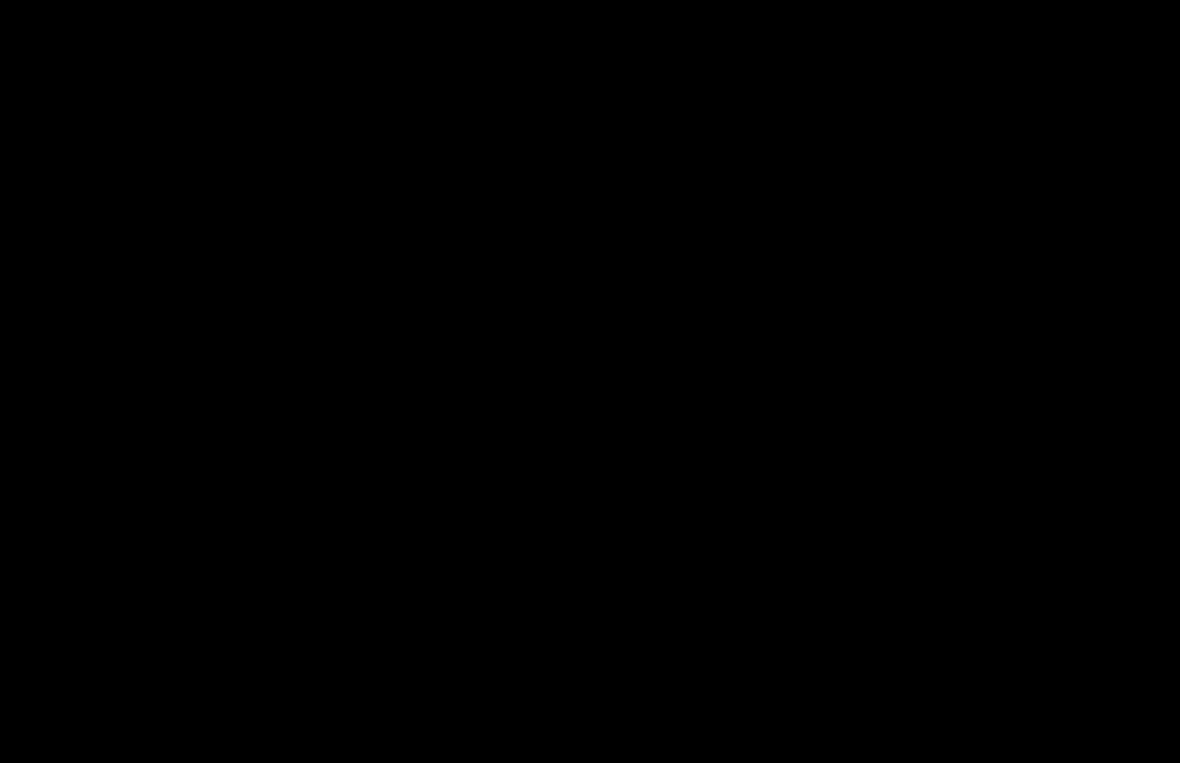 click at bounding box center [590, 381] 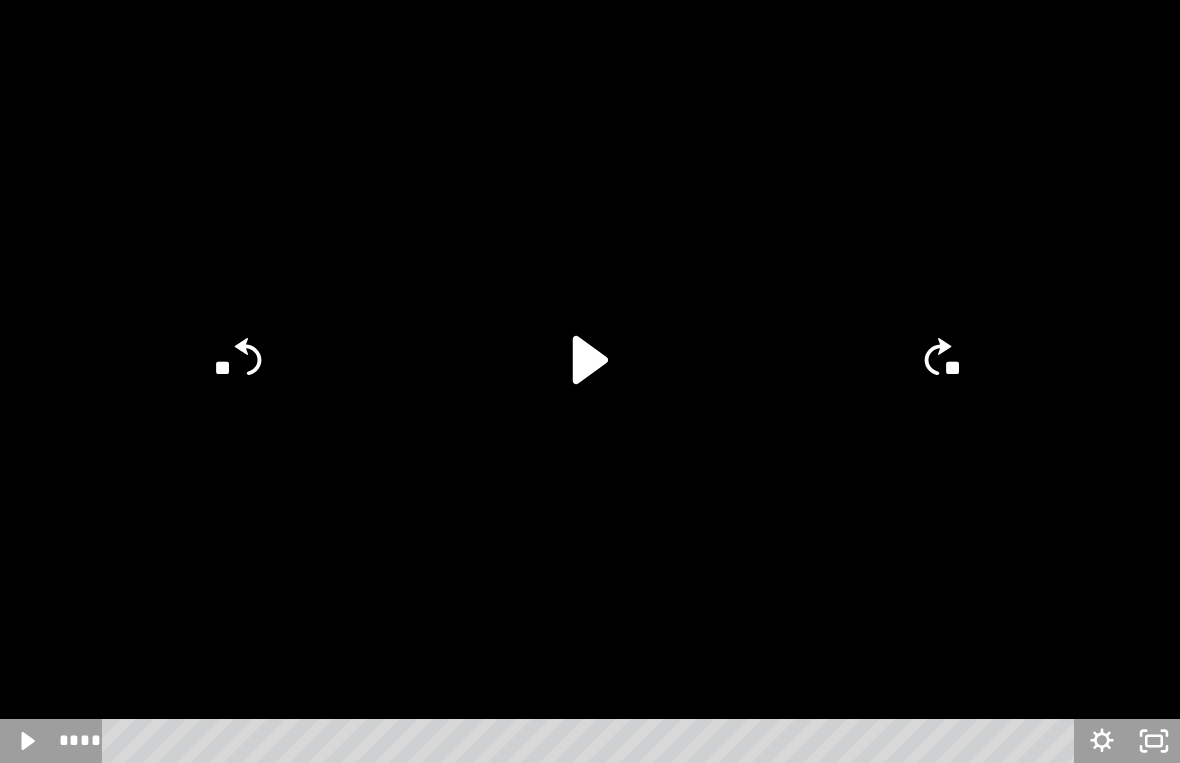 click at bounding box center (590, 381) 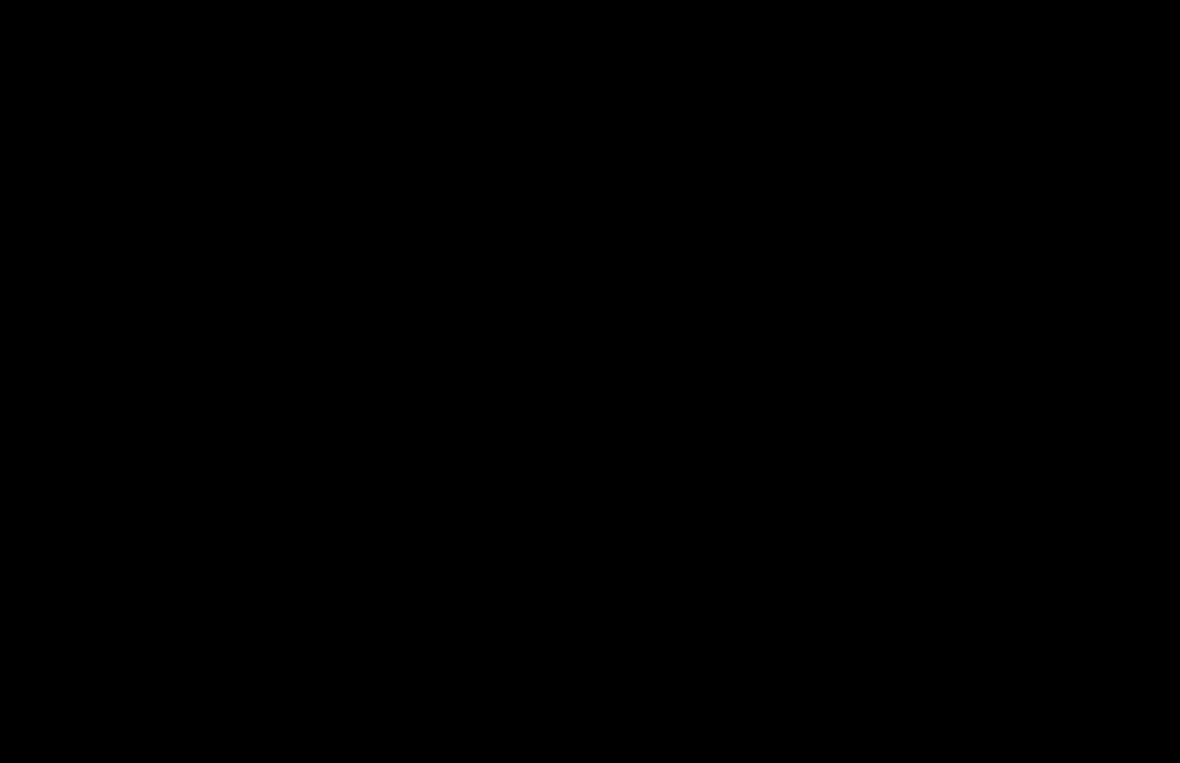 click at bounding box center (590, 381) 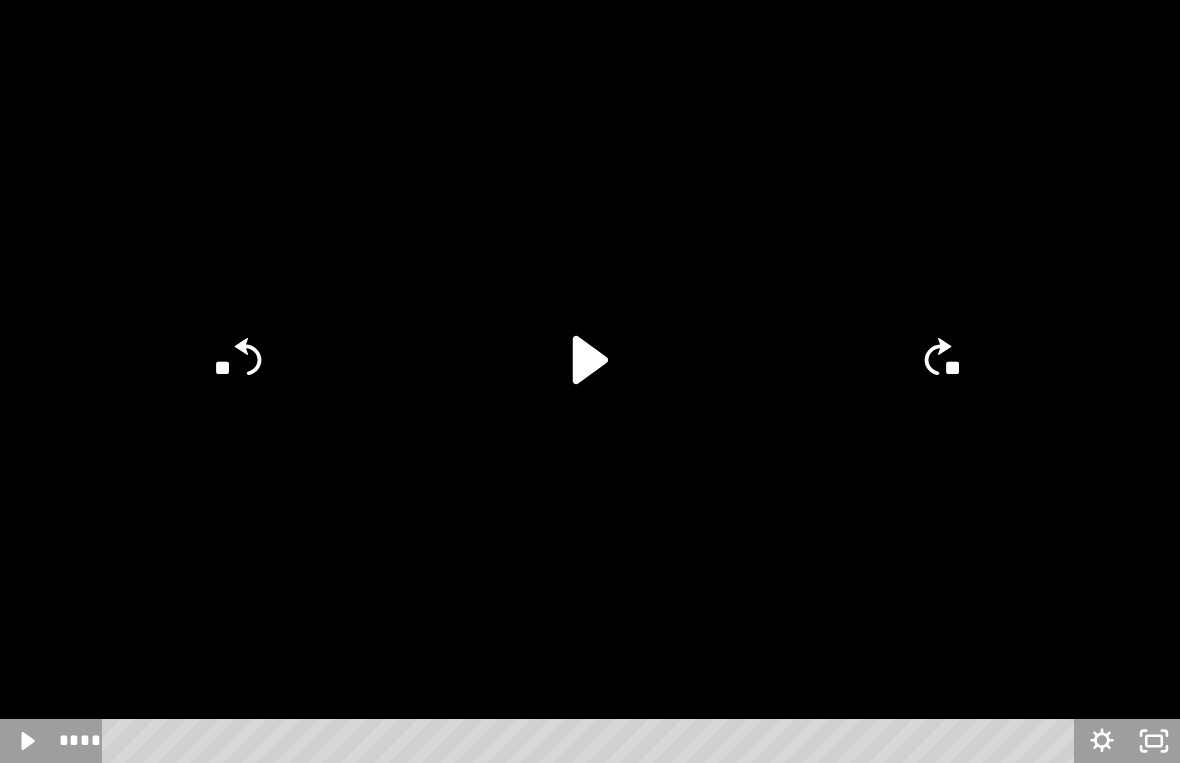 click 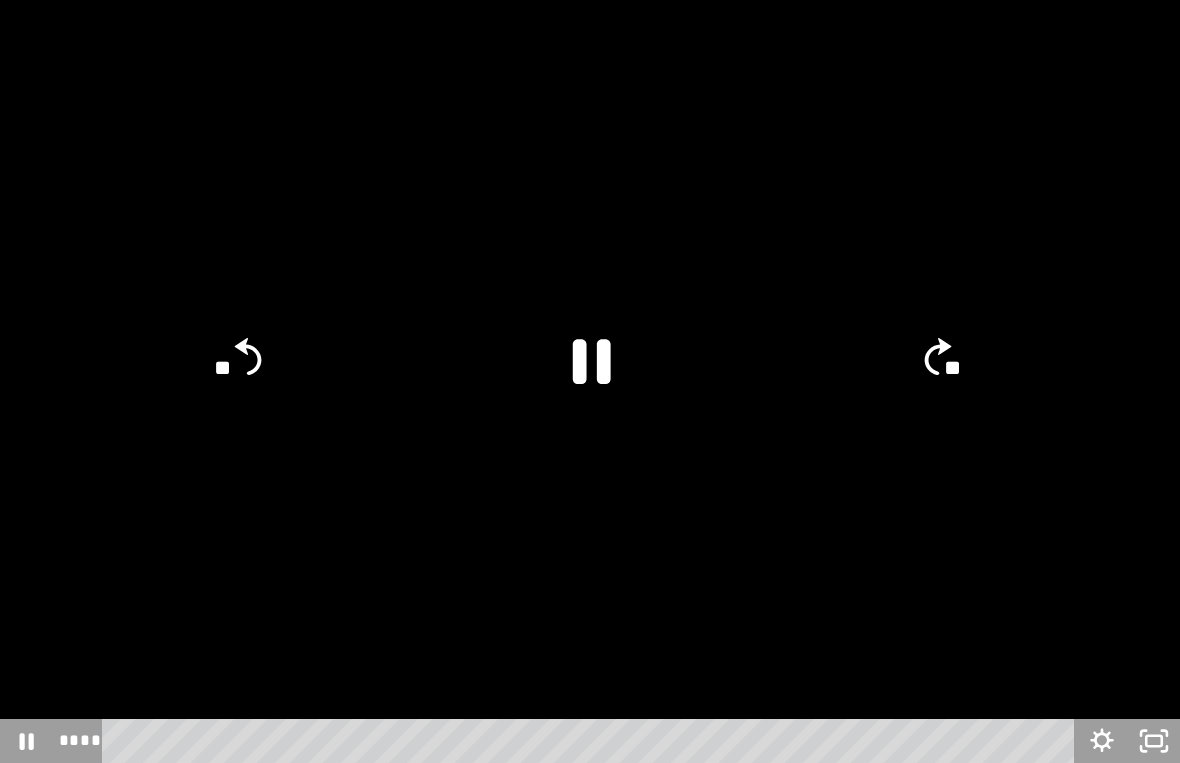 click at bounding box center [590, 381] 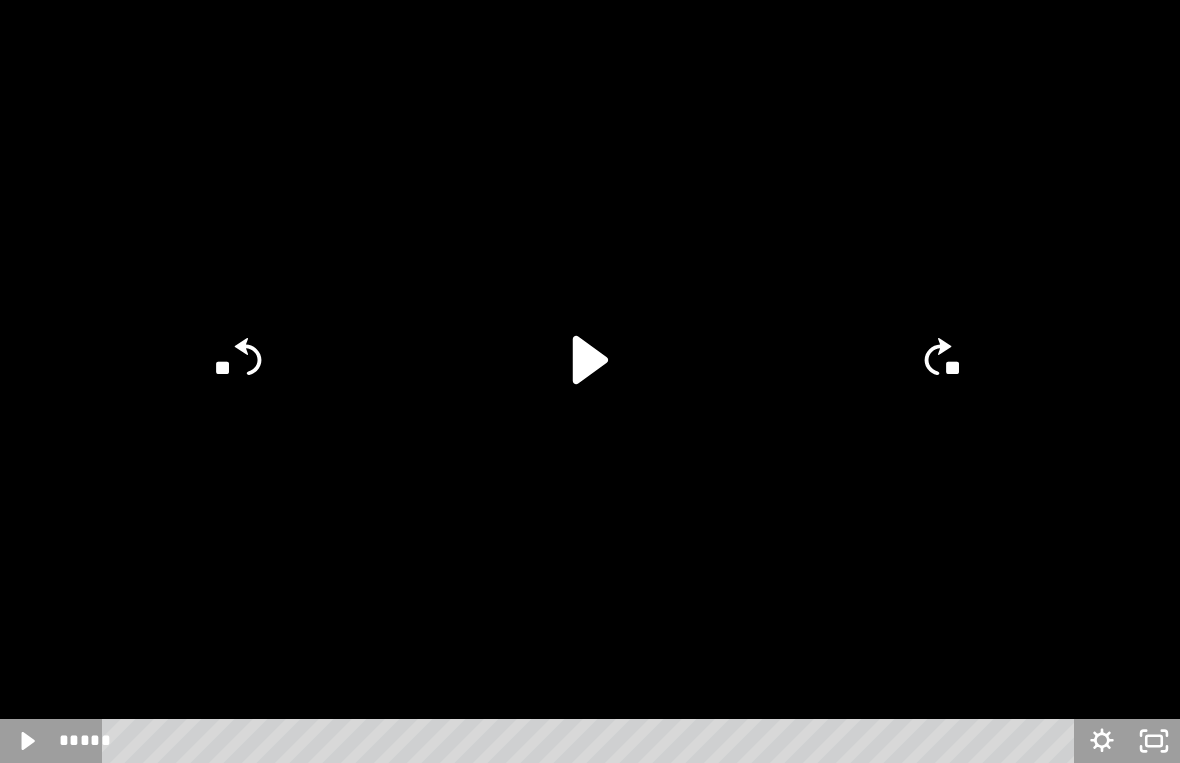 click 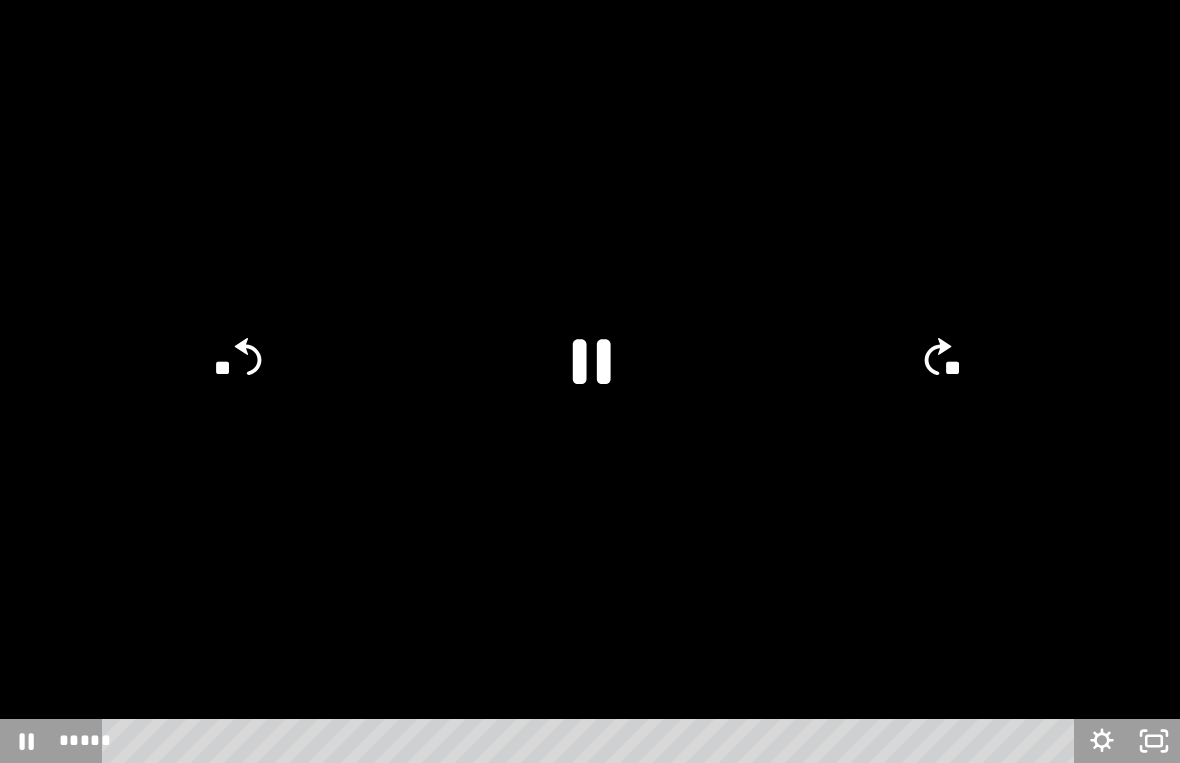 click 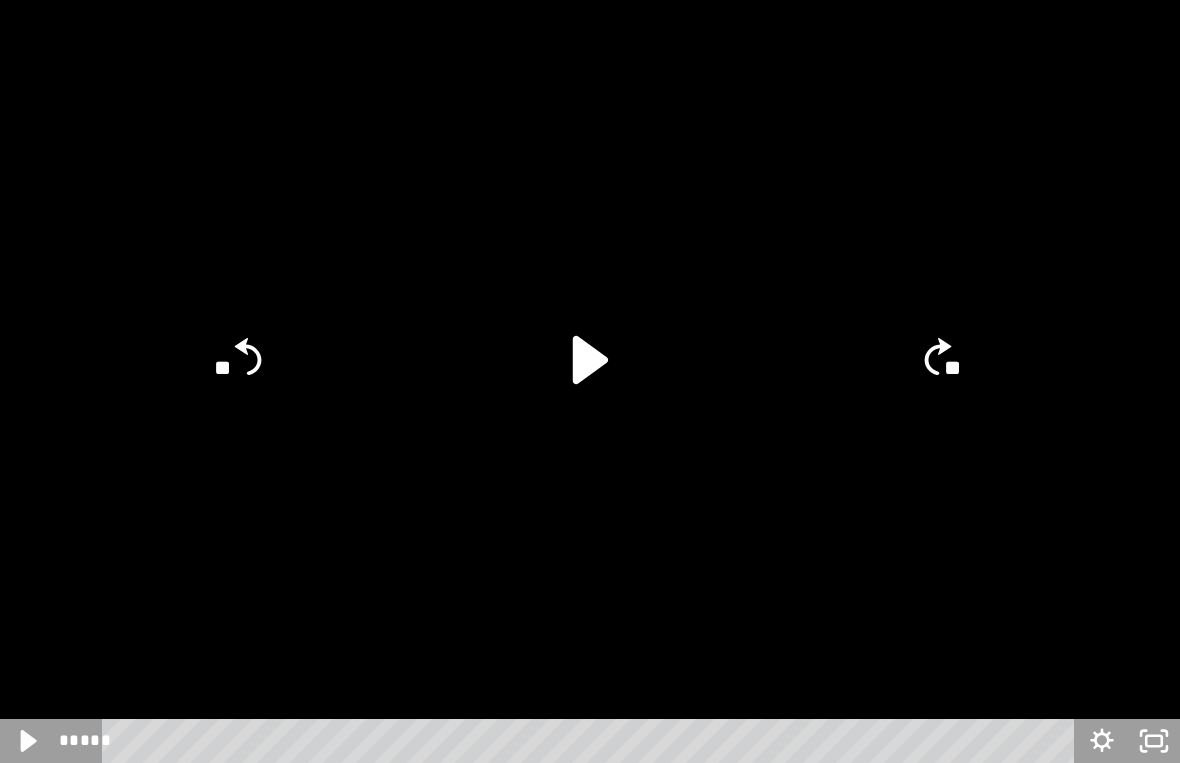 click 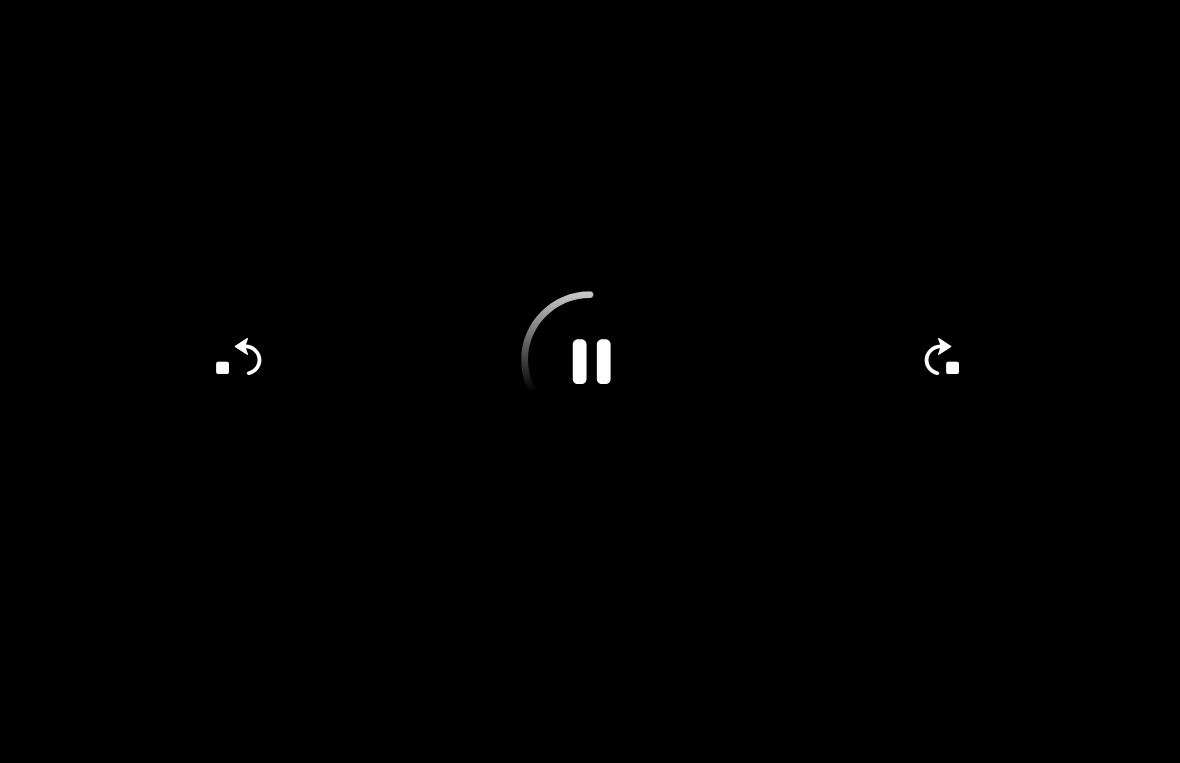 click 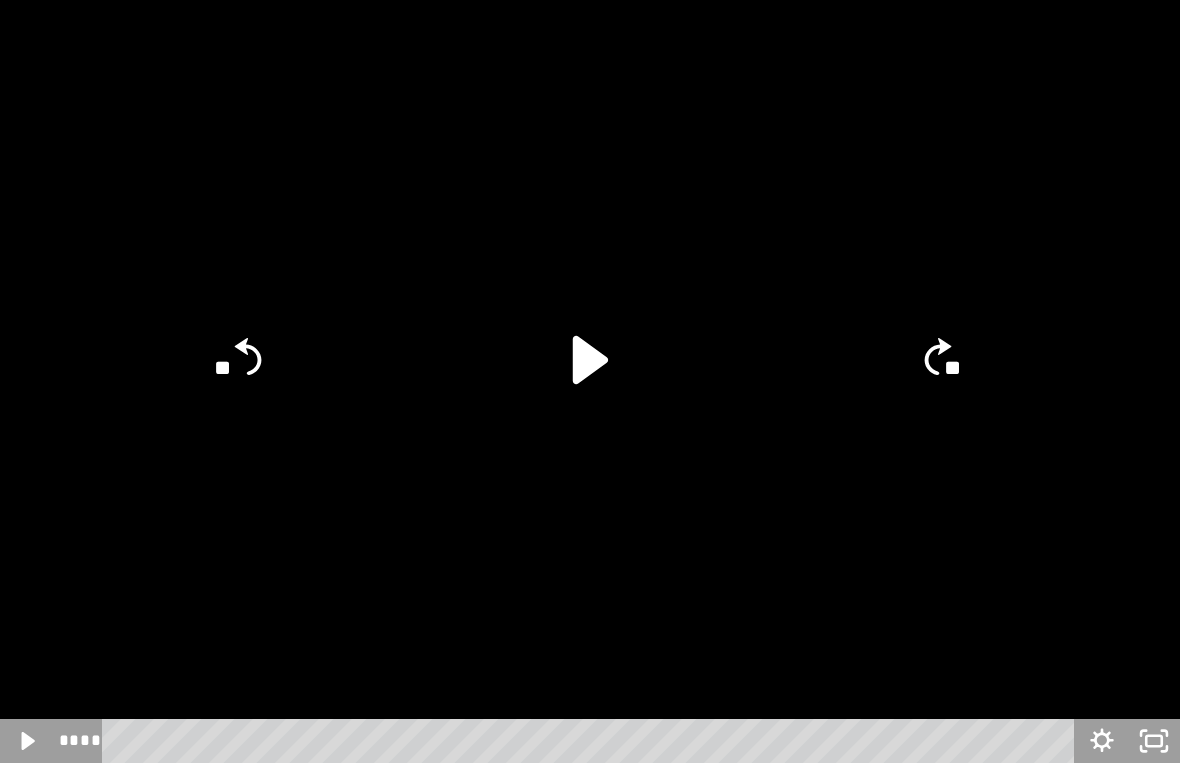 click 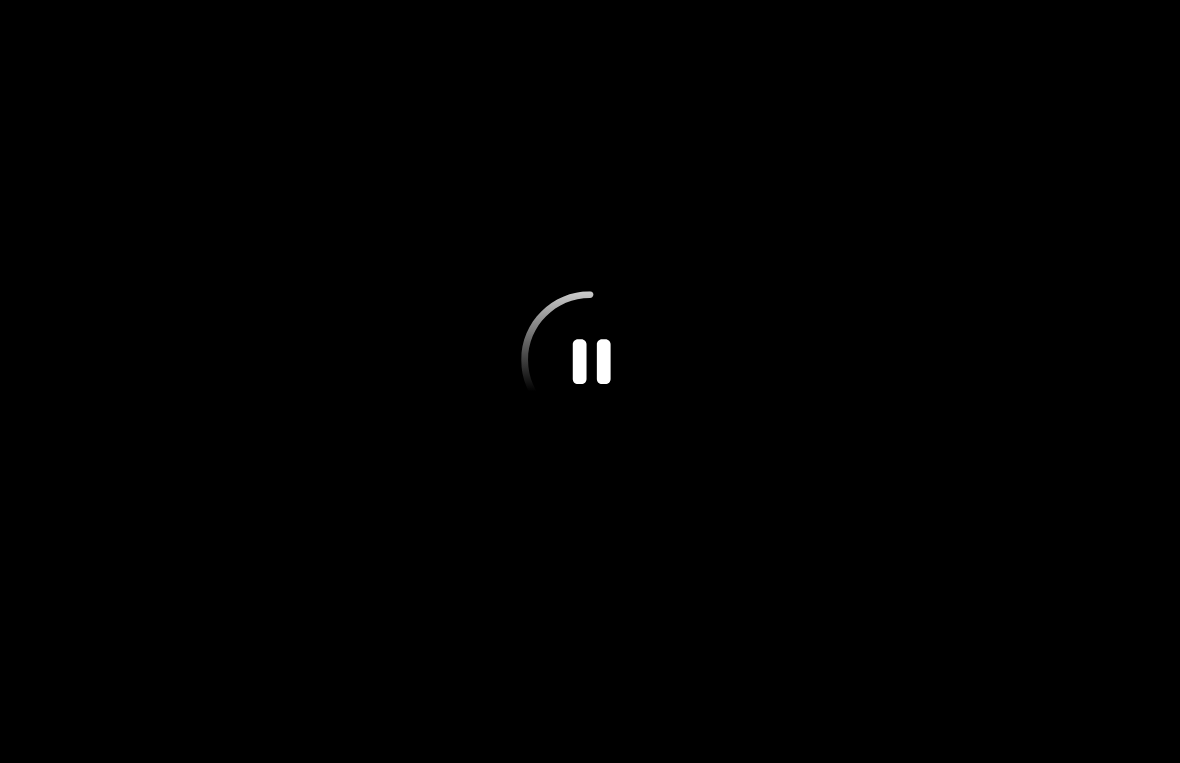 click at bounding box center [590, 381] 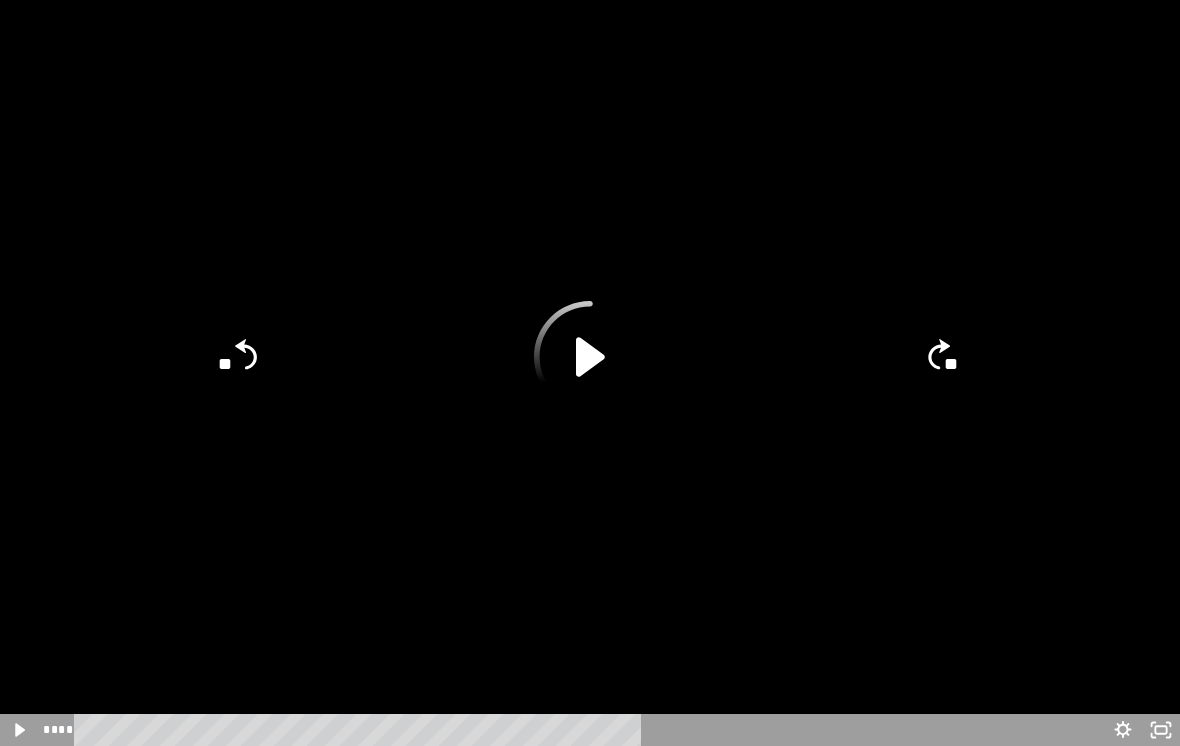 scroll, scrollTop: 0, scrollLeft: 0, axis: both 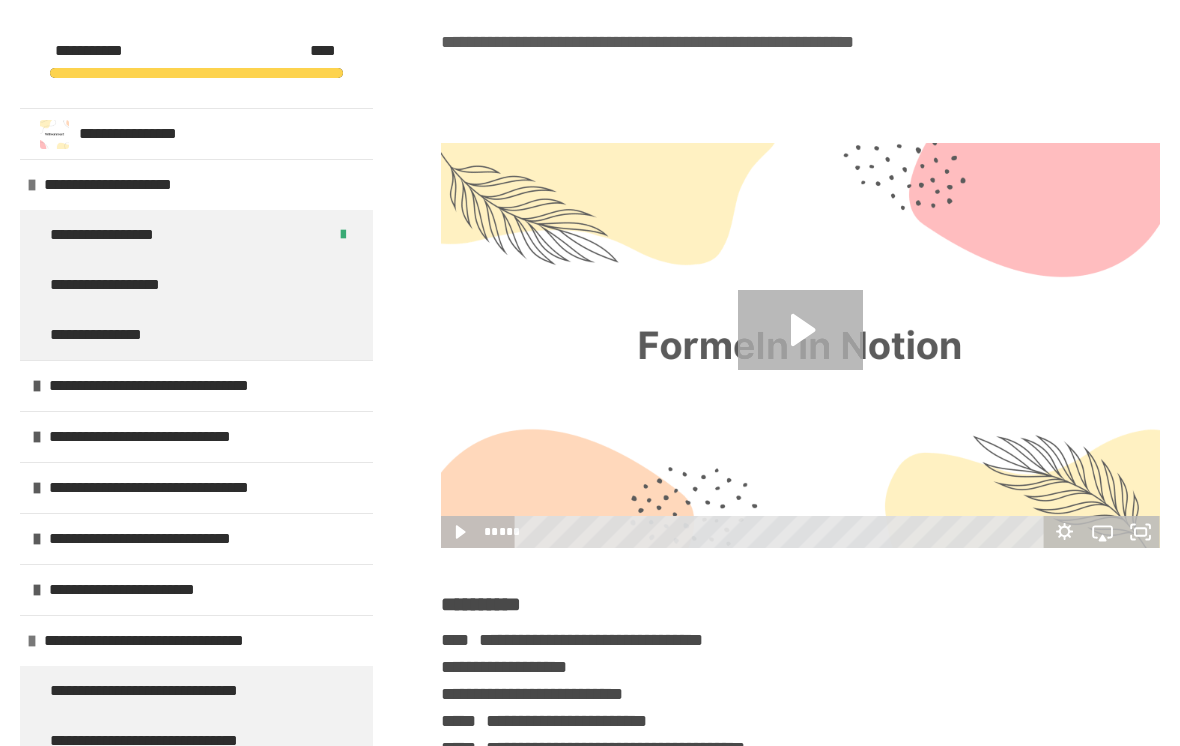 click 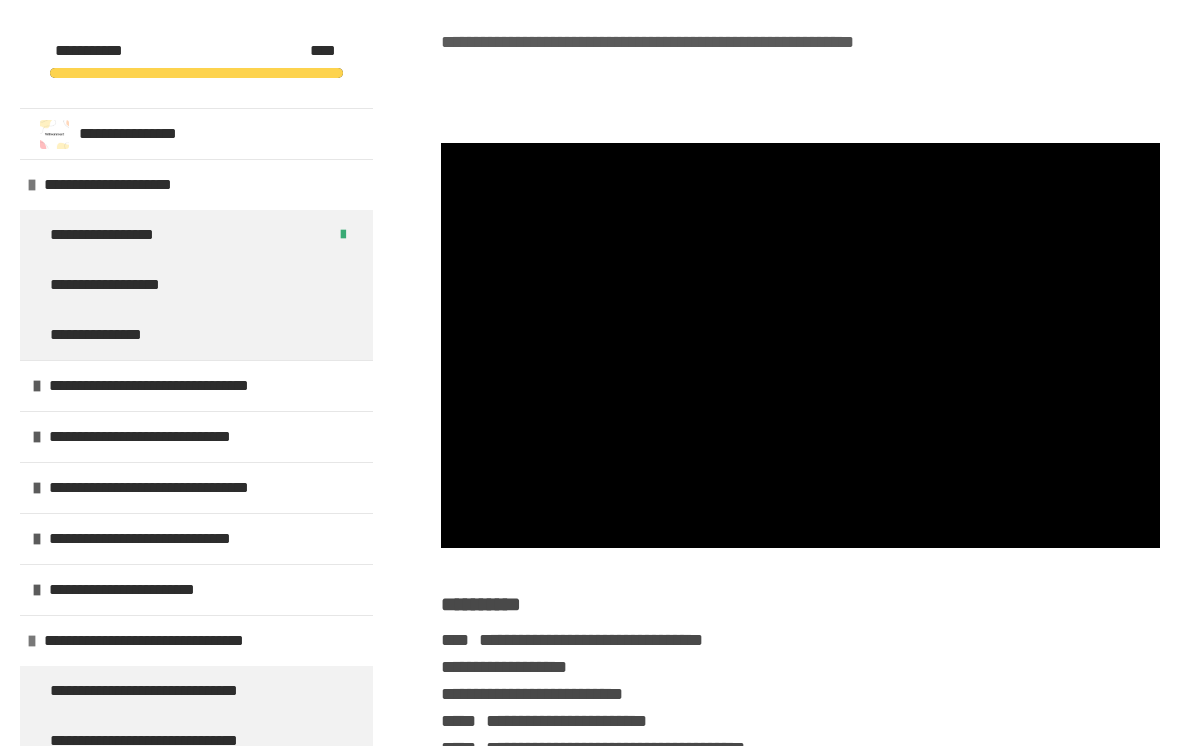 scroll, scrollTop: 640, scrollLeft: 0, axis: vertical 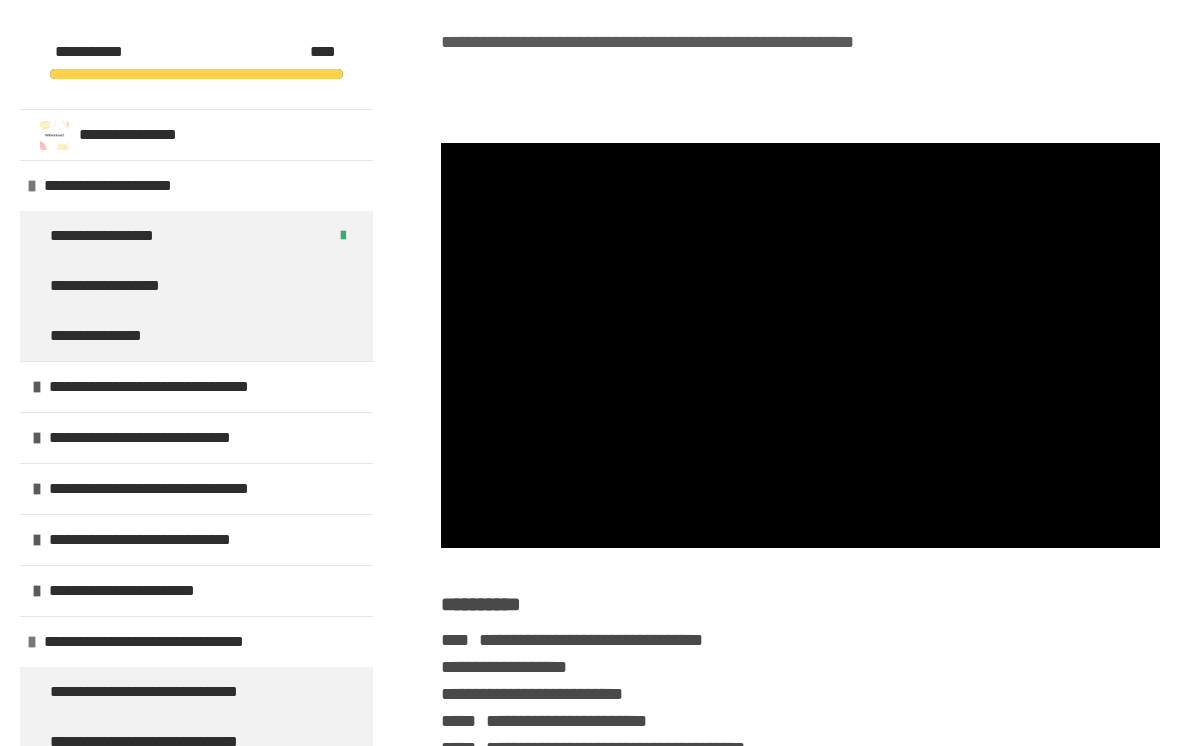 click at bounding box center (800, 345) 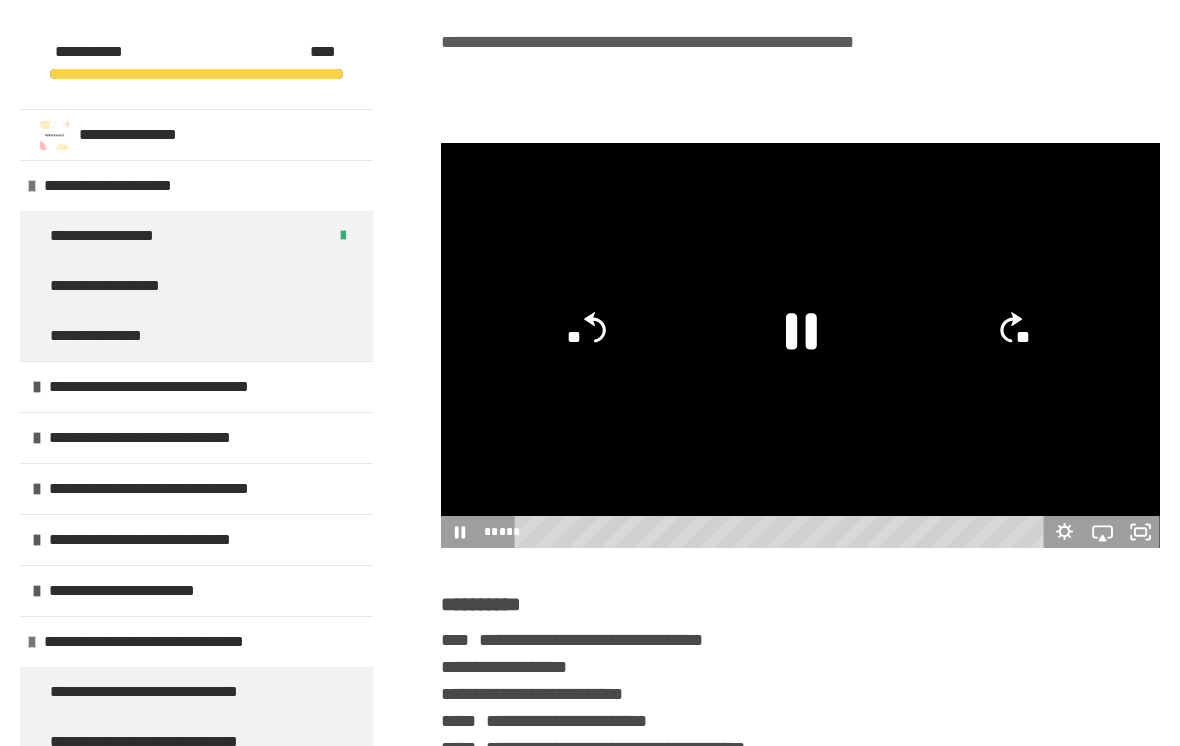 click 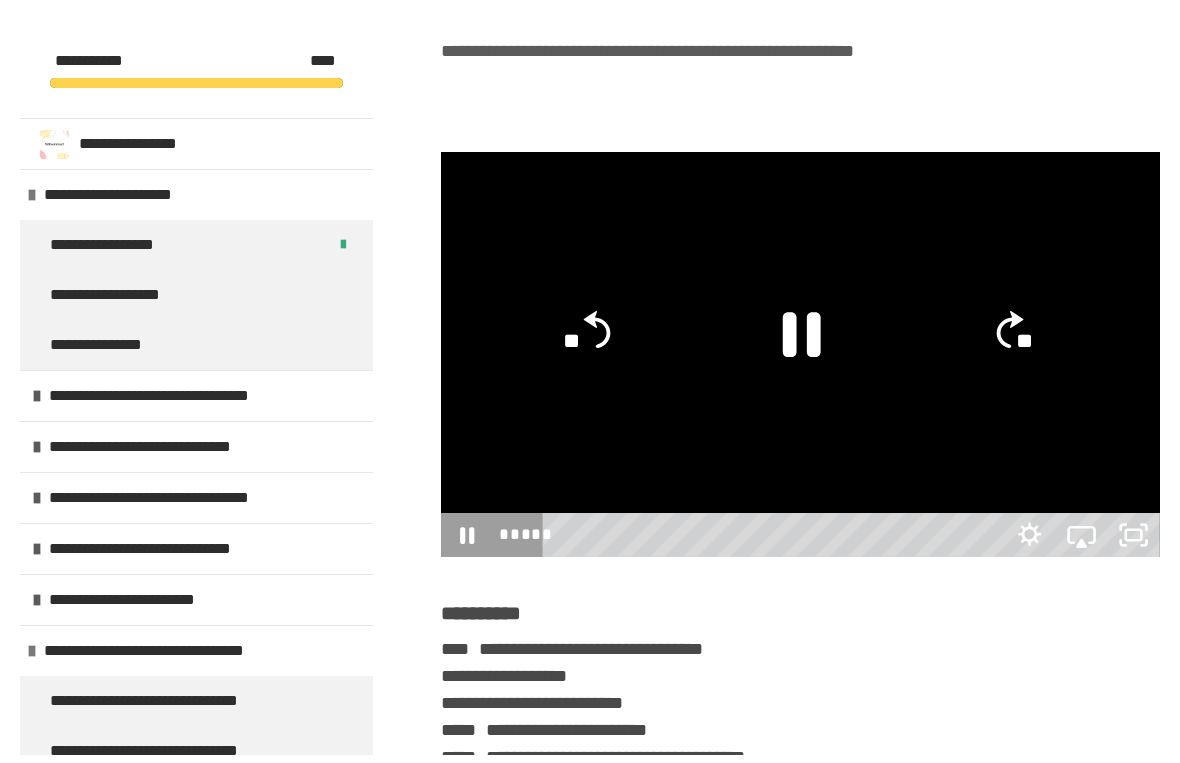 scroll, scrollTop: 24, scrollLeft: 0, axis: vertical 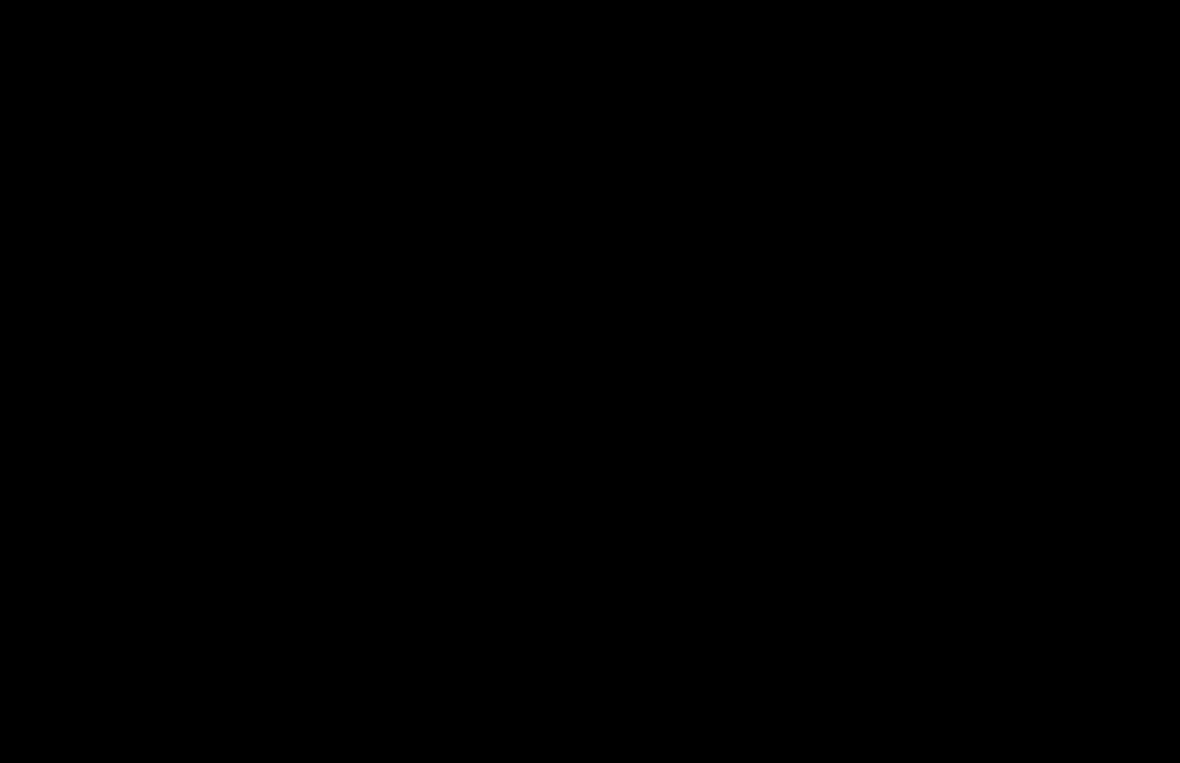 click at bounding box center [590, 381] 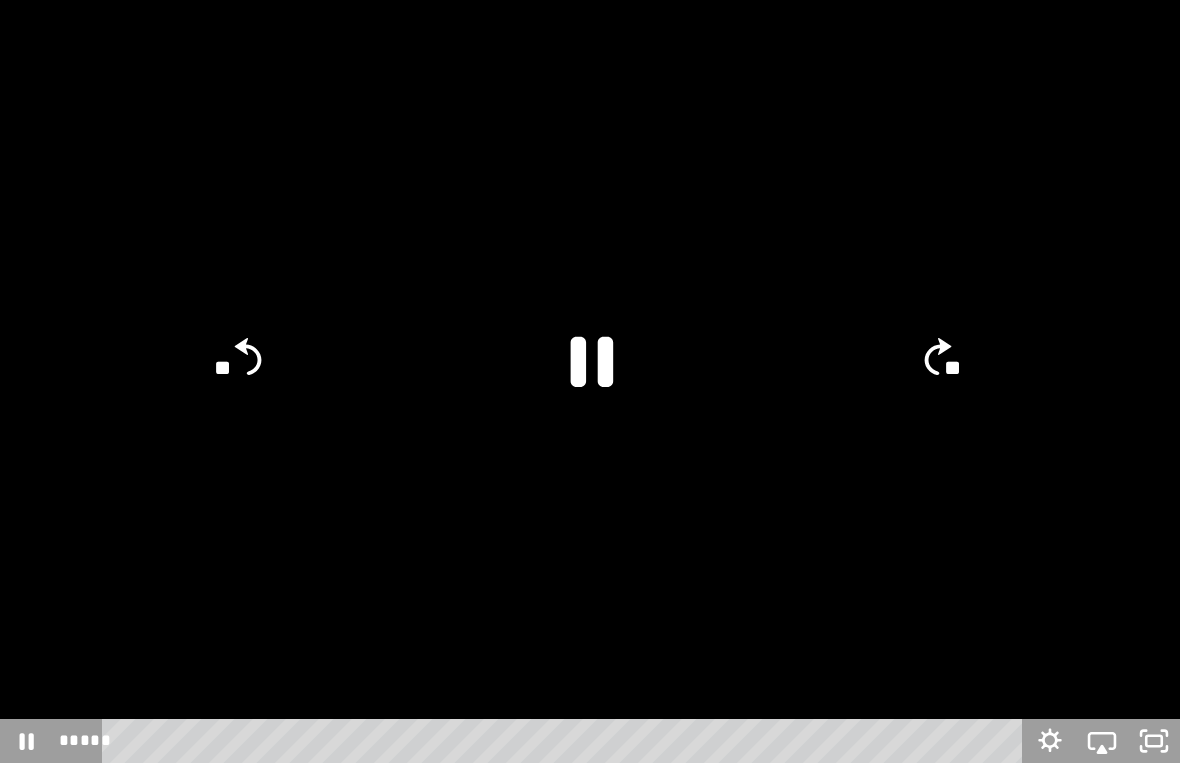click 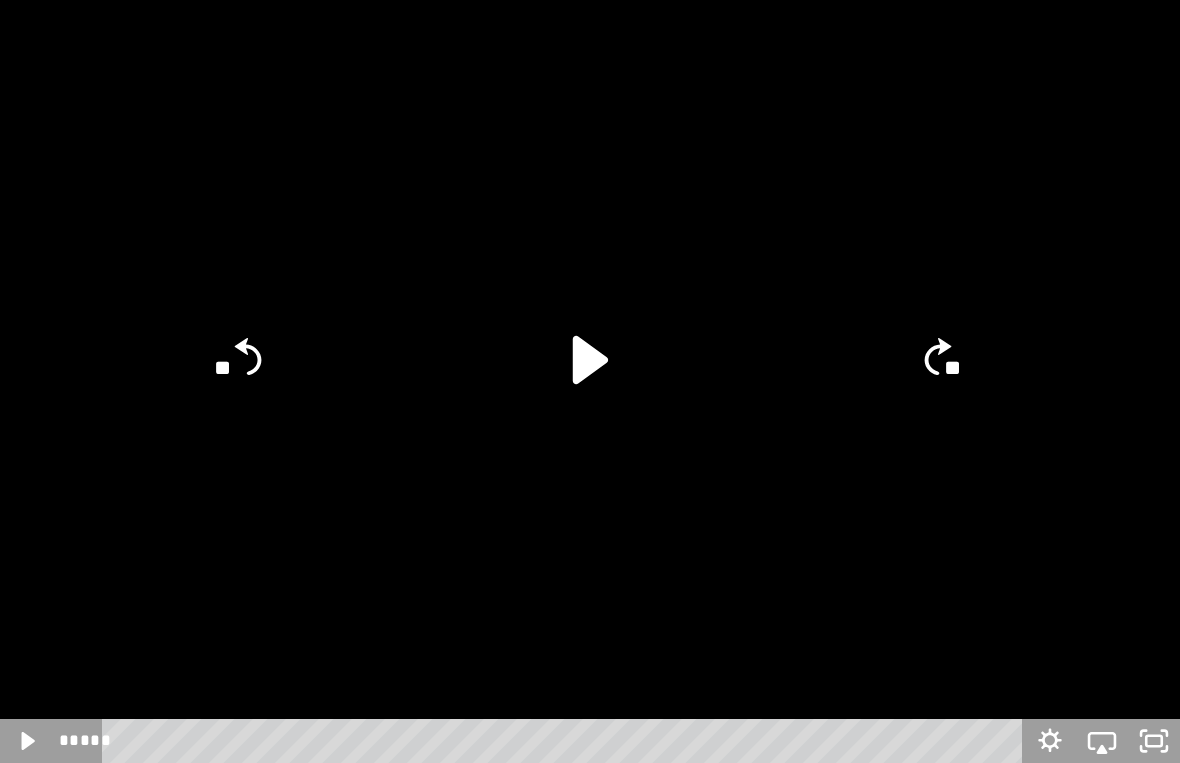 click at bounding box center (590, 381) 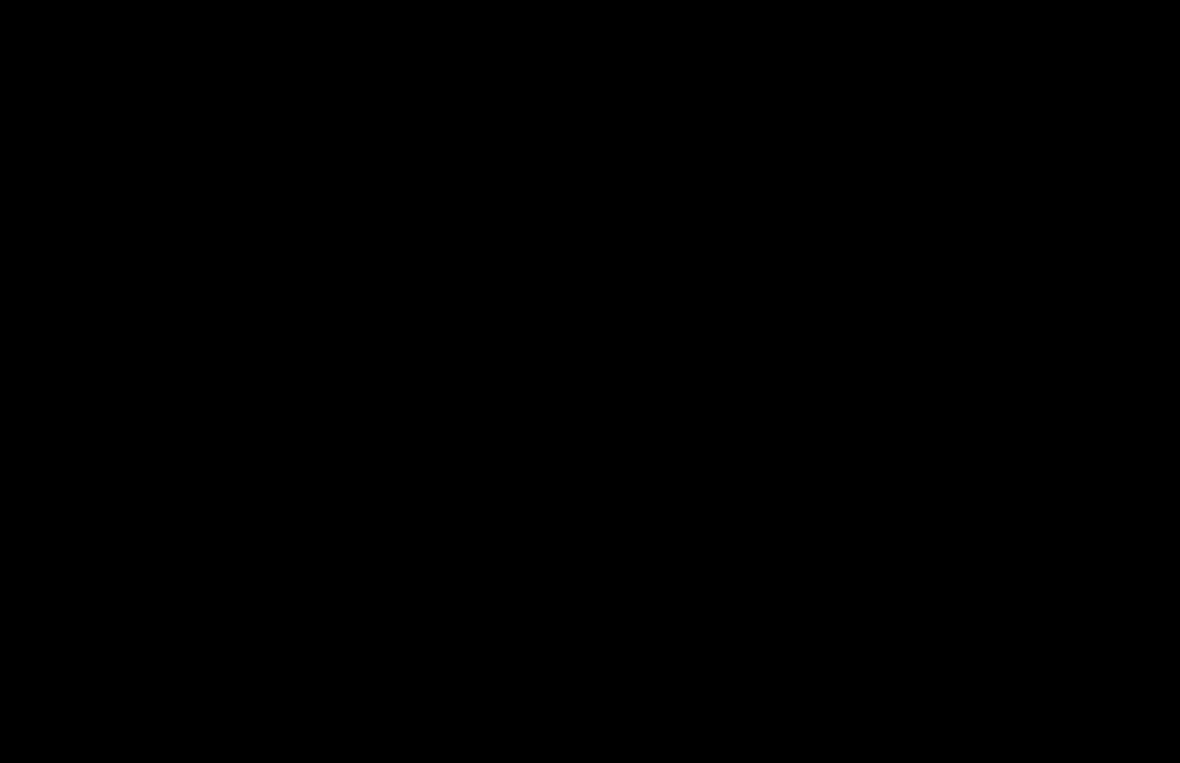 click at bounding box center (590, 381) 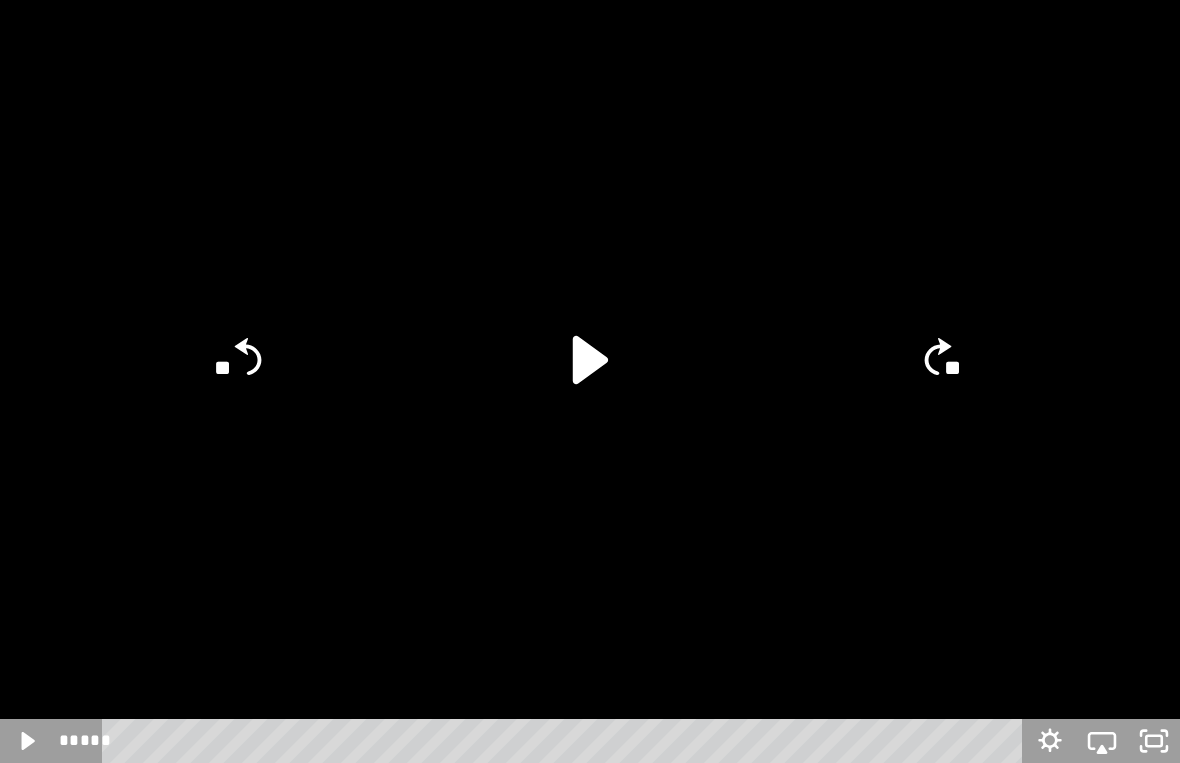 click 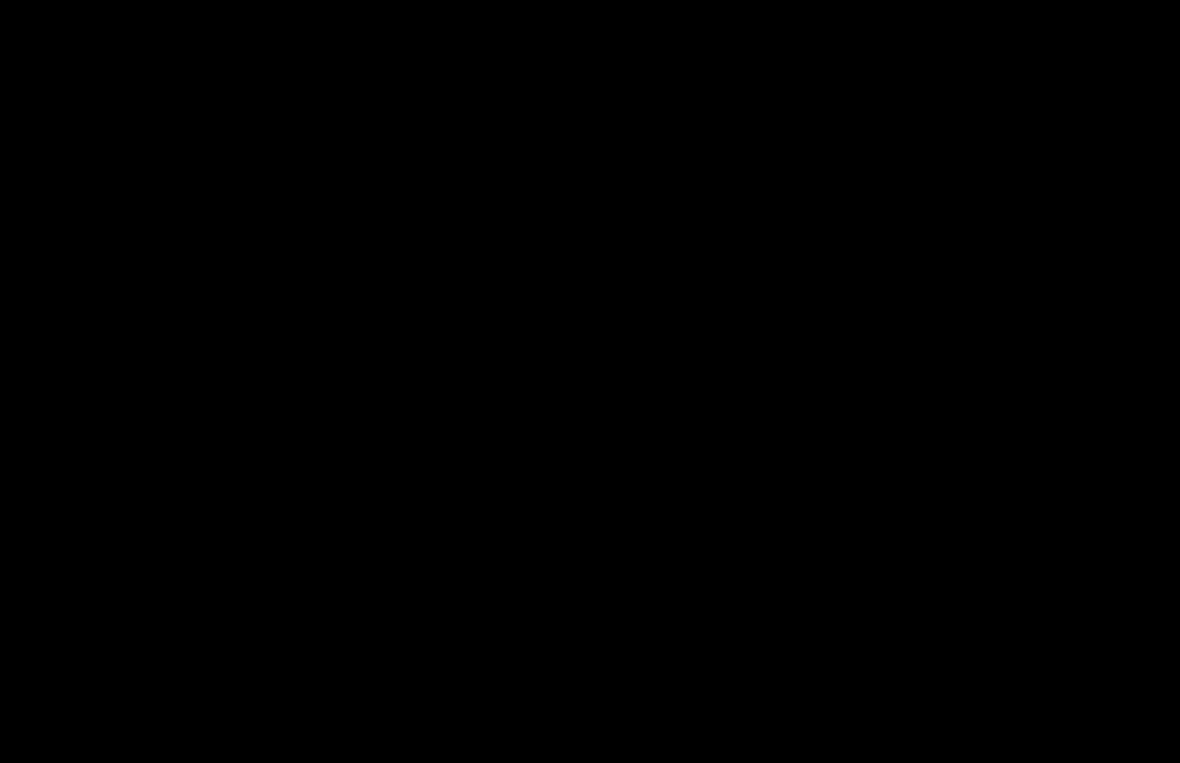 click at bounding box center (590, 381) 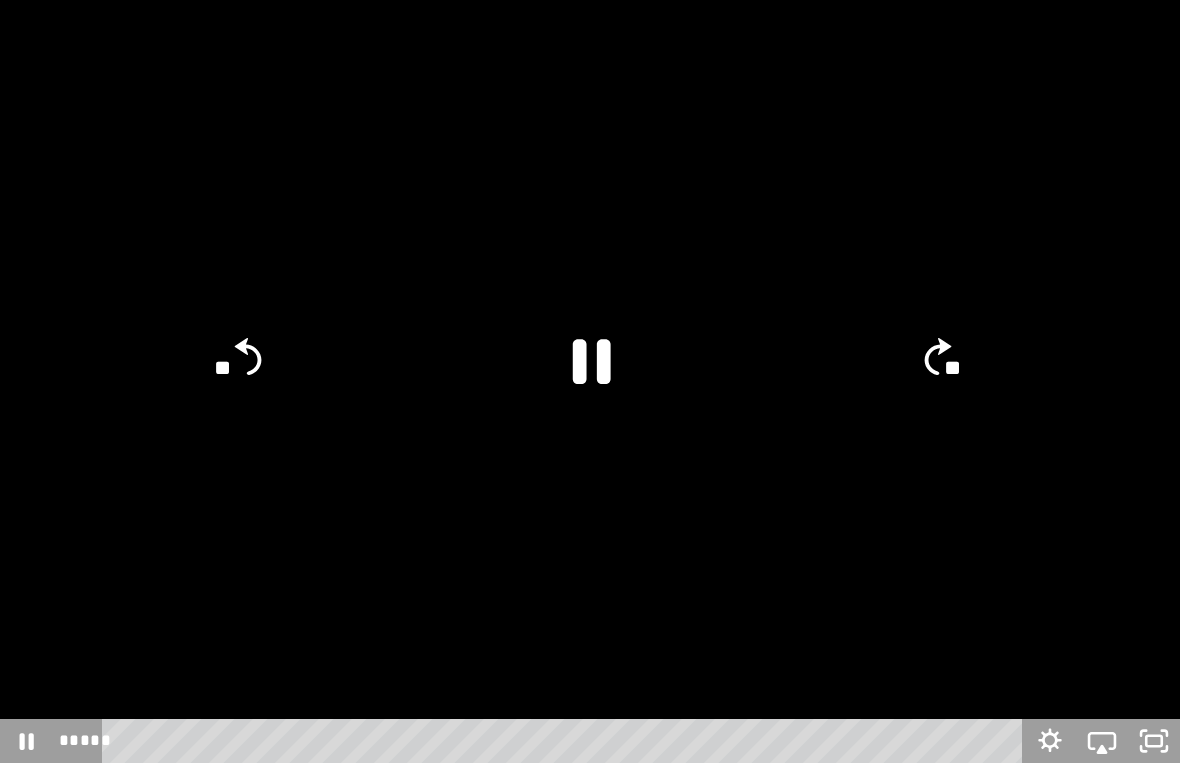 click 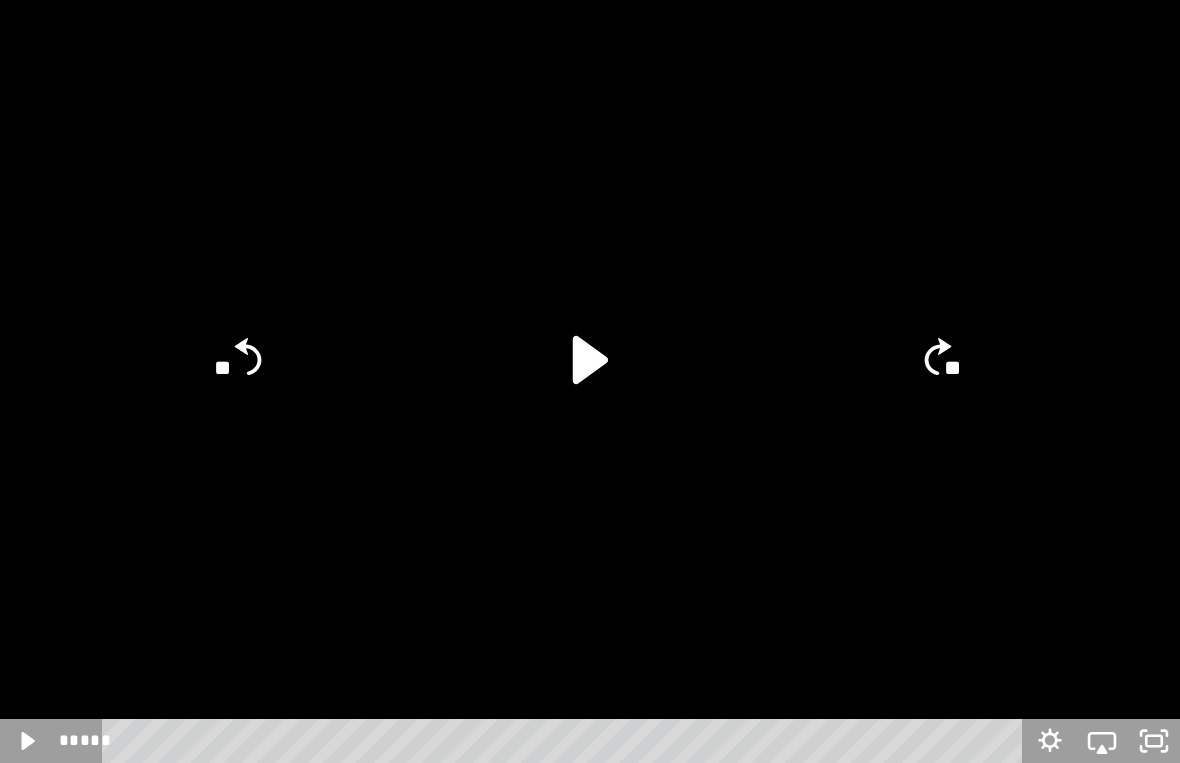 click 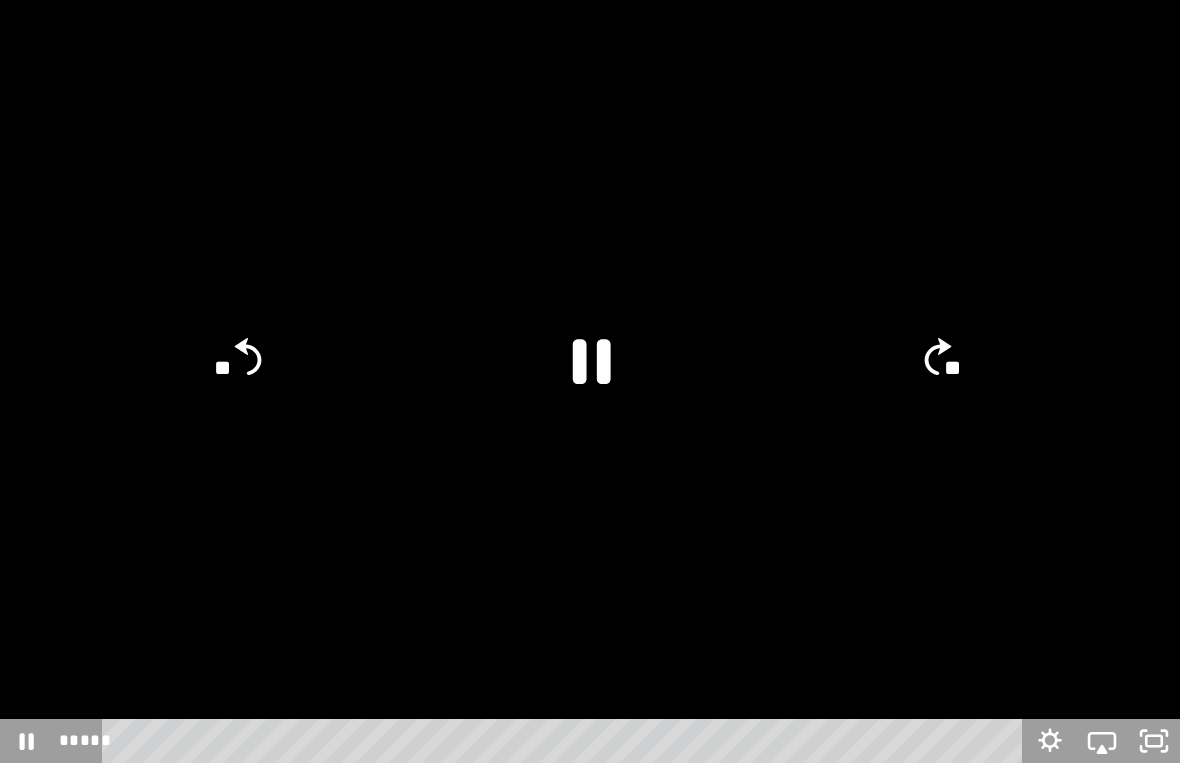 click at bounding box center (590, 381) 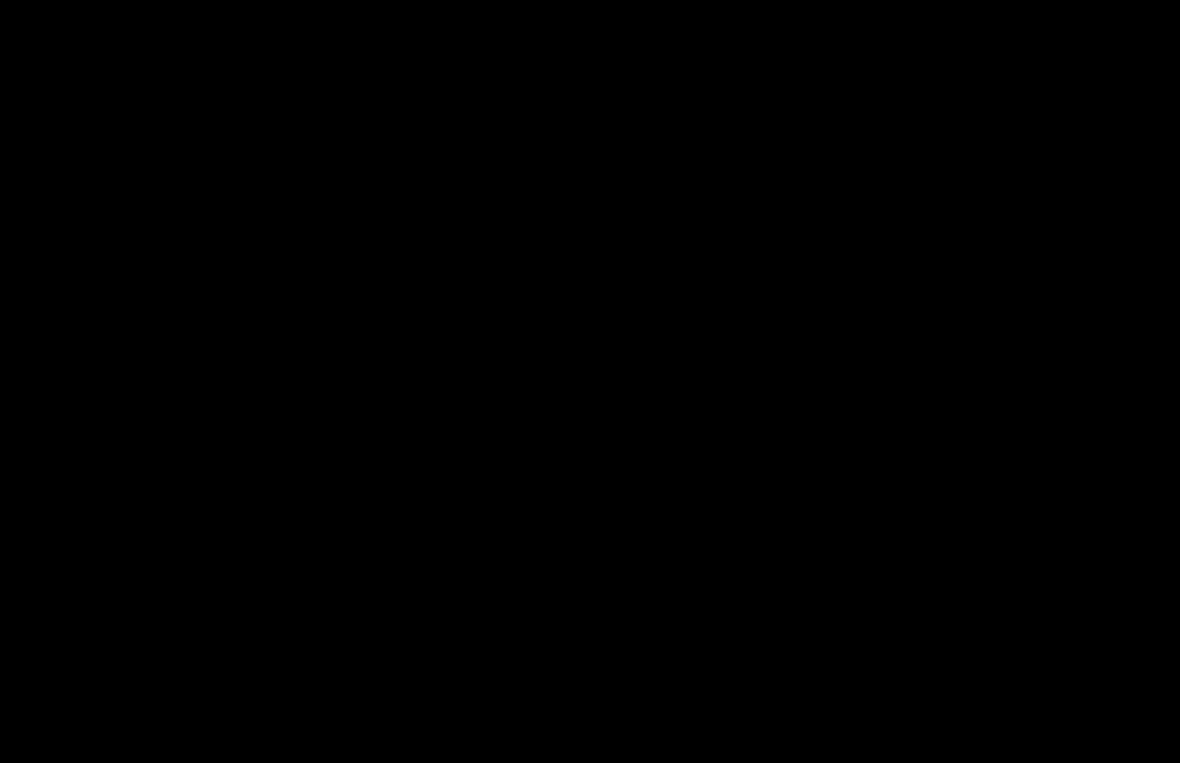 click at bounding box center (590, 381) 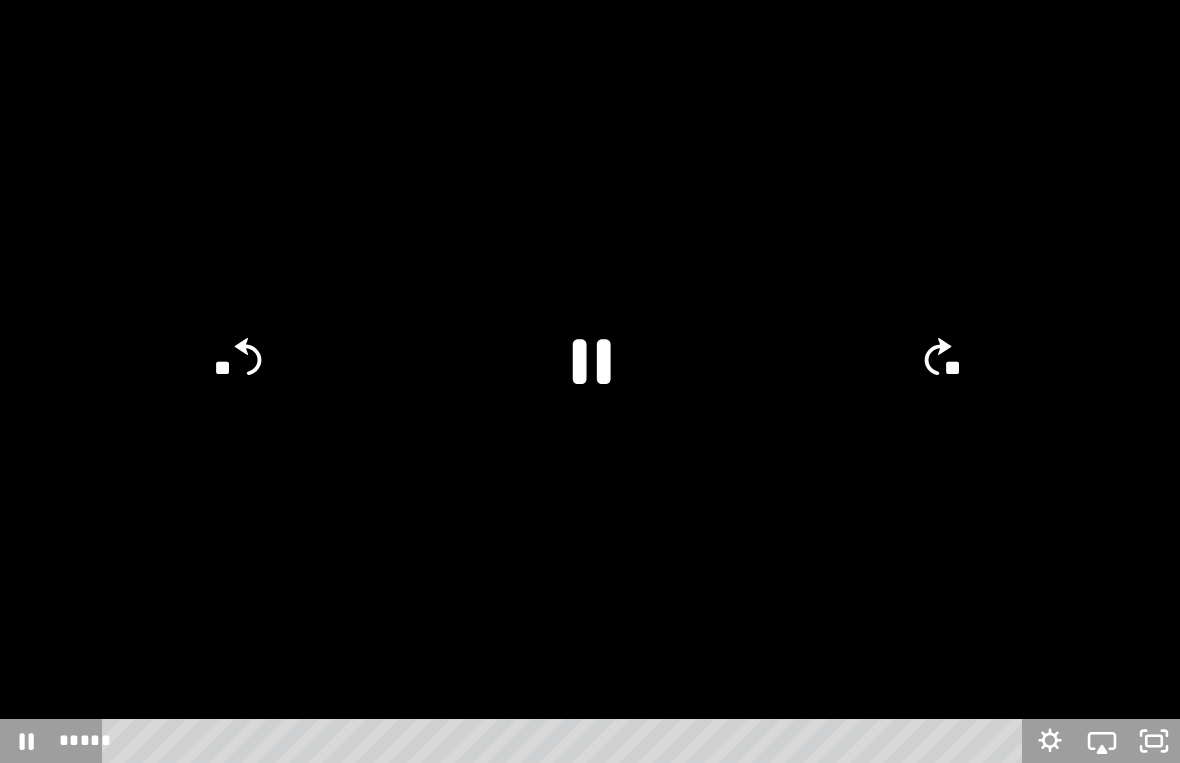 click 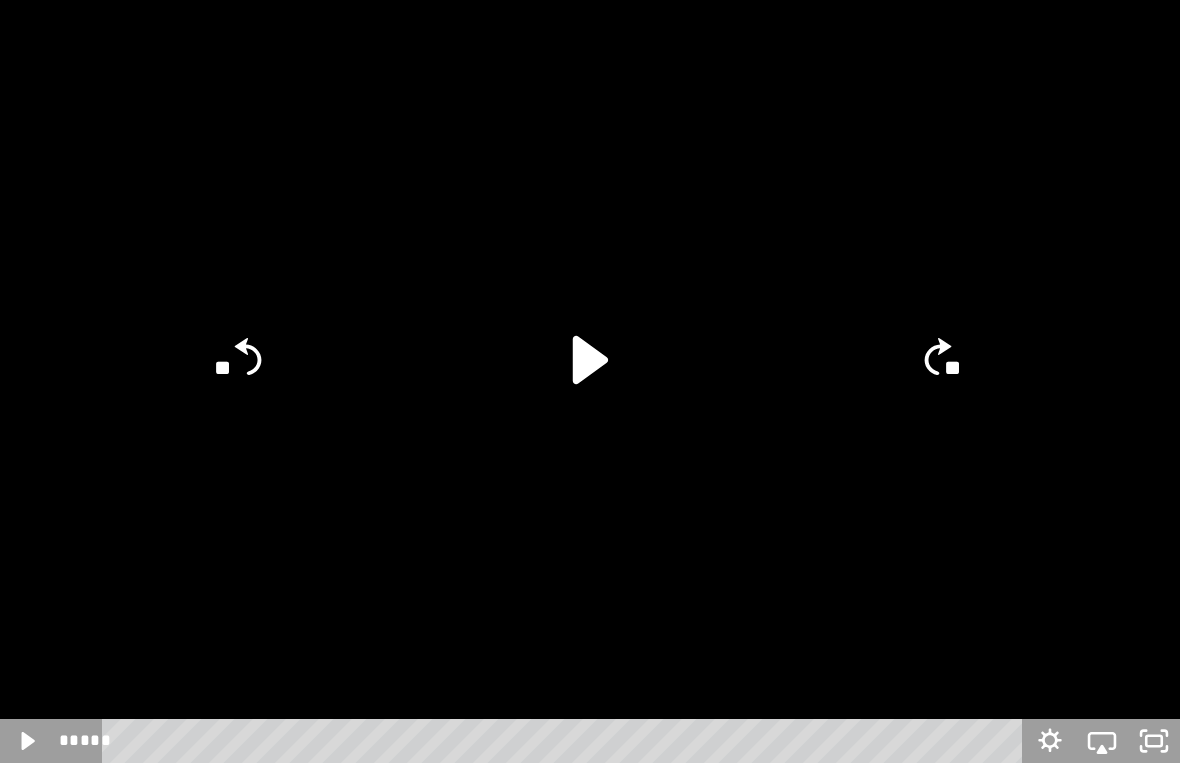 click at bounding box center (590, 381) 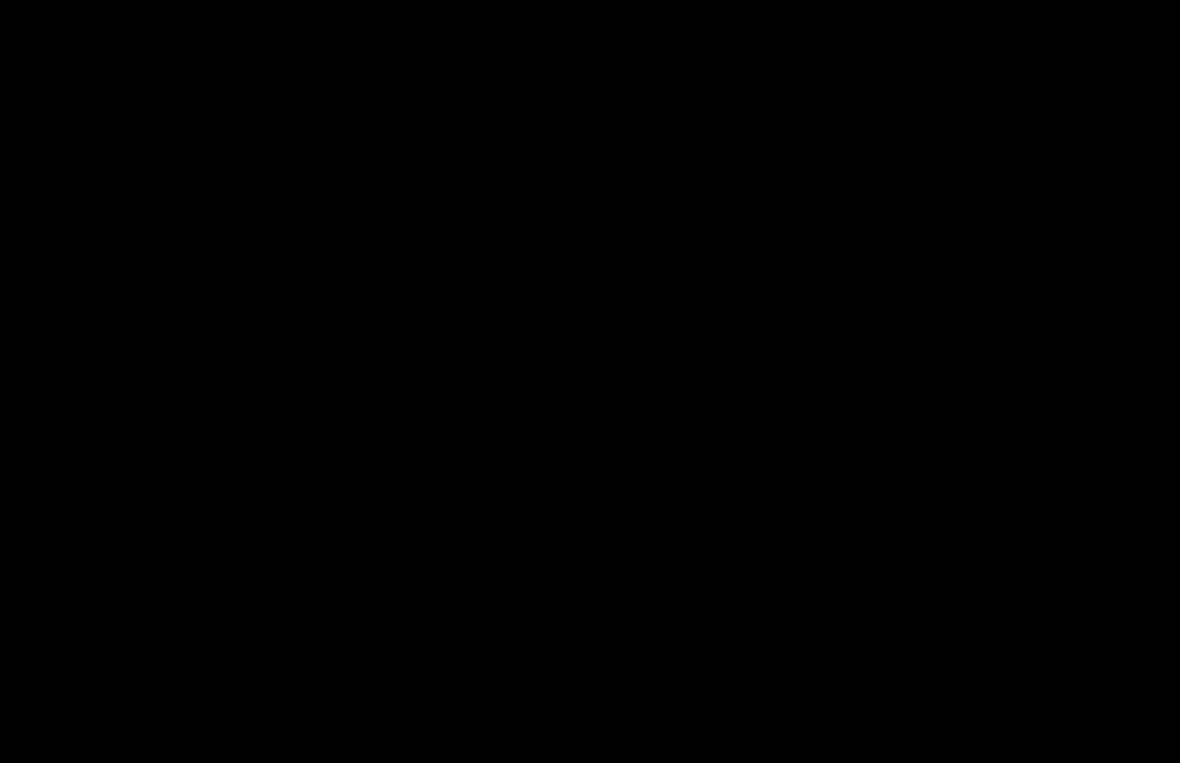 click at bounding box center [590, 381] 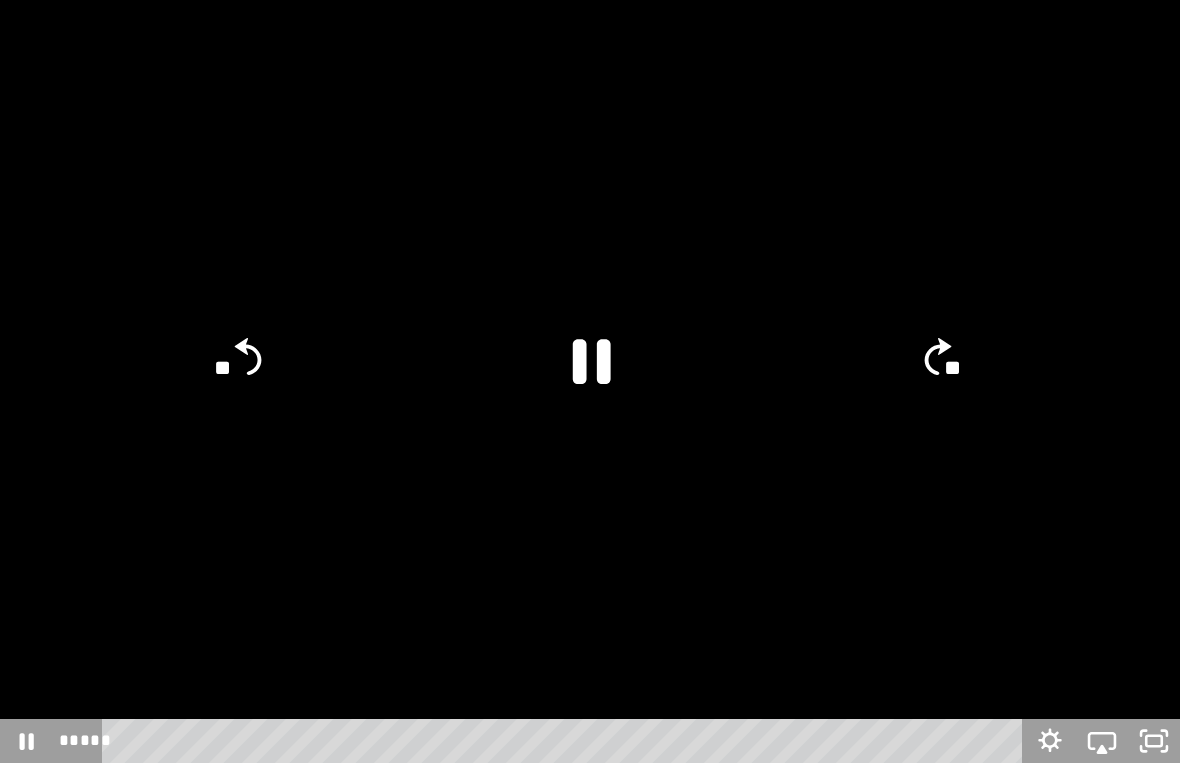 click 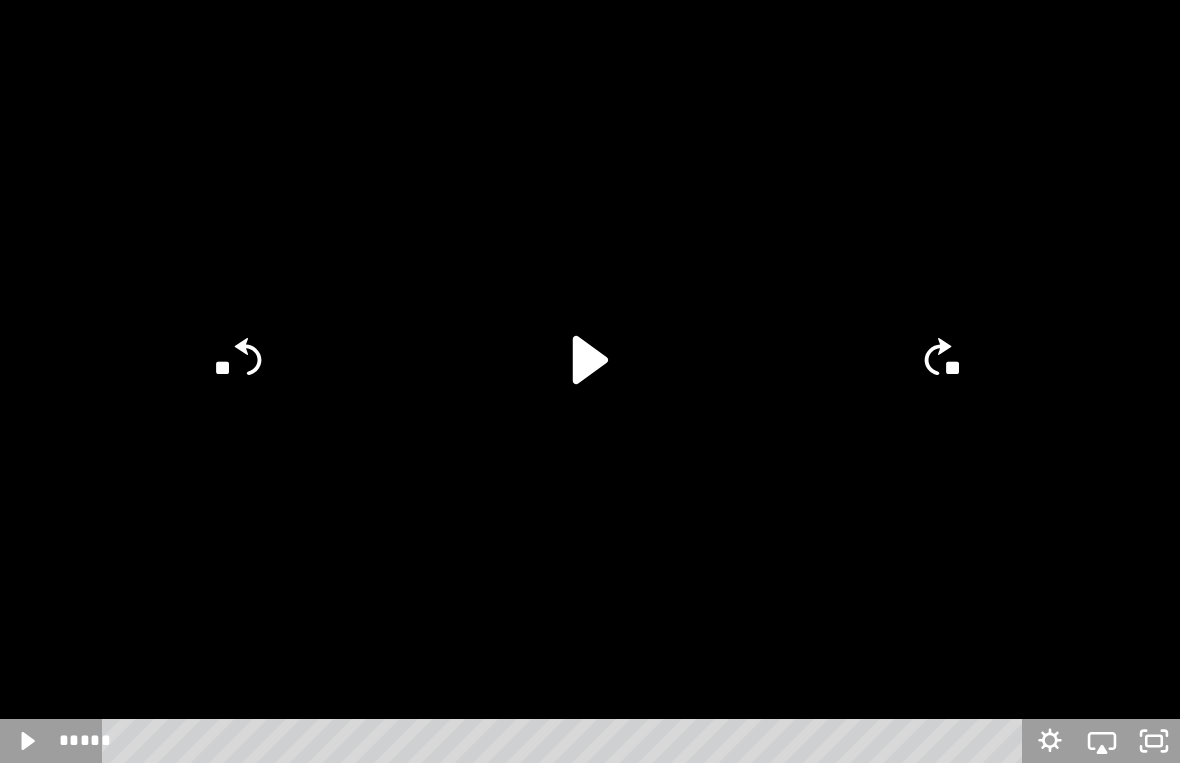 click at bounding box center (590, 381) 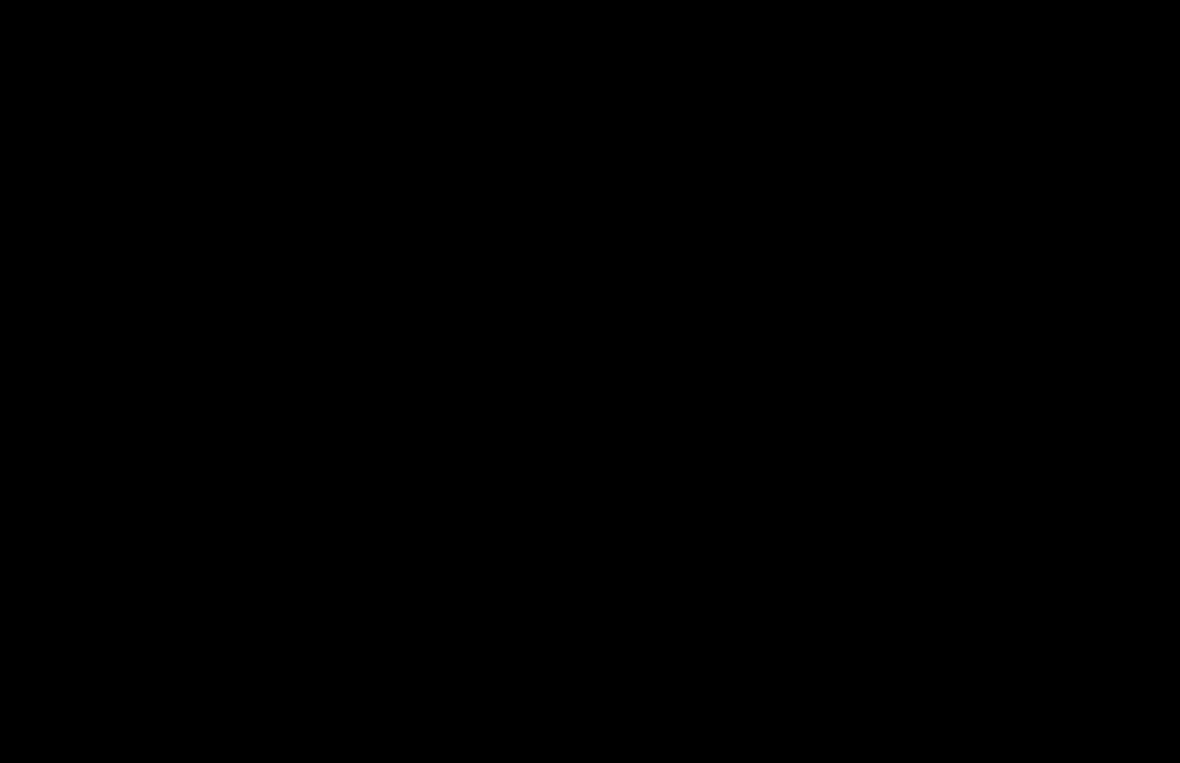 click at bounding box center (590, 381) 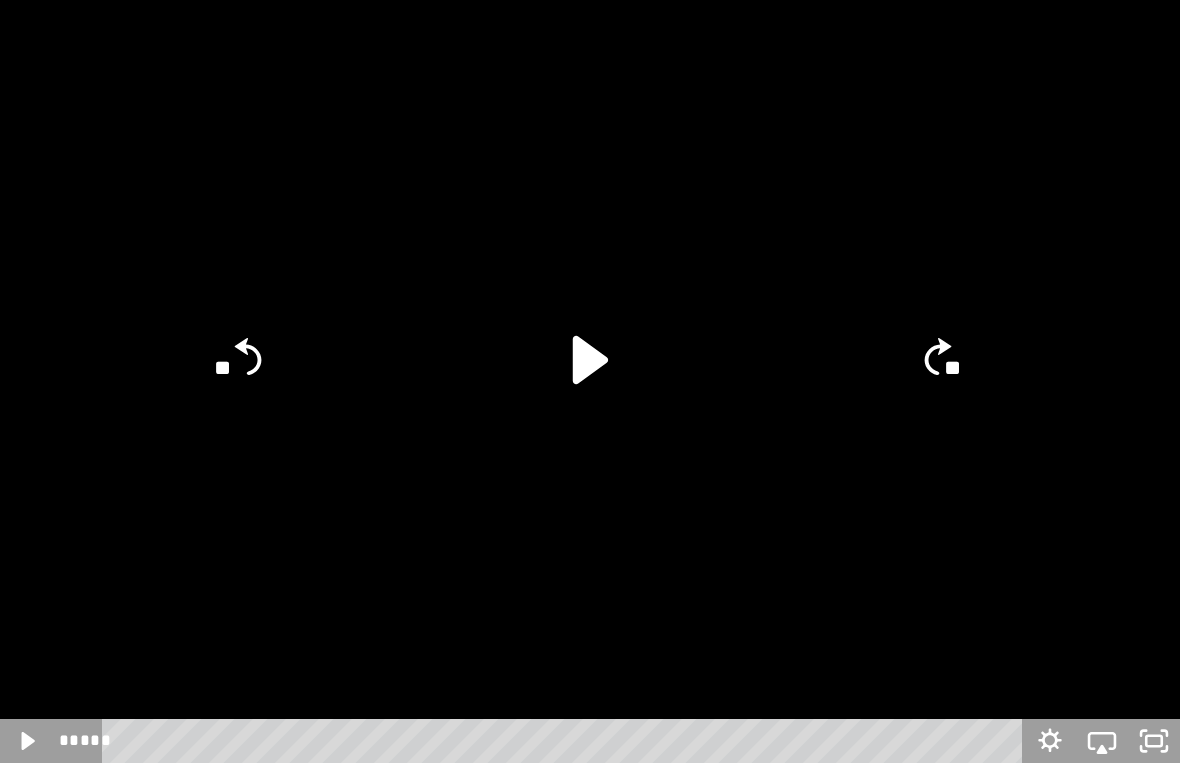 click 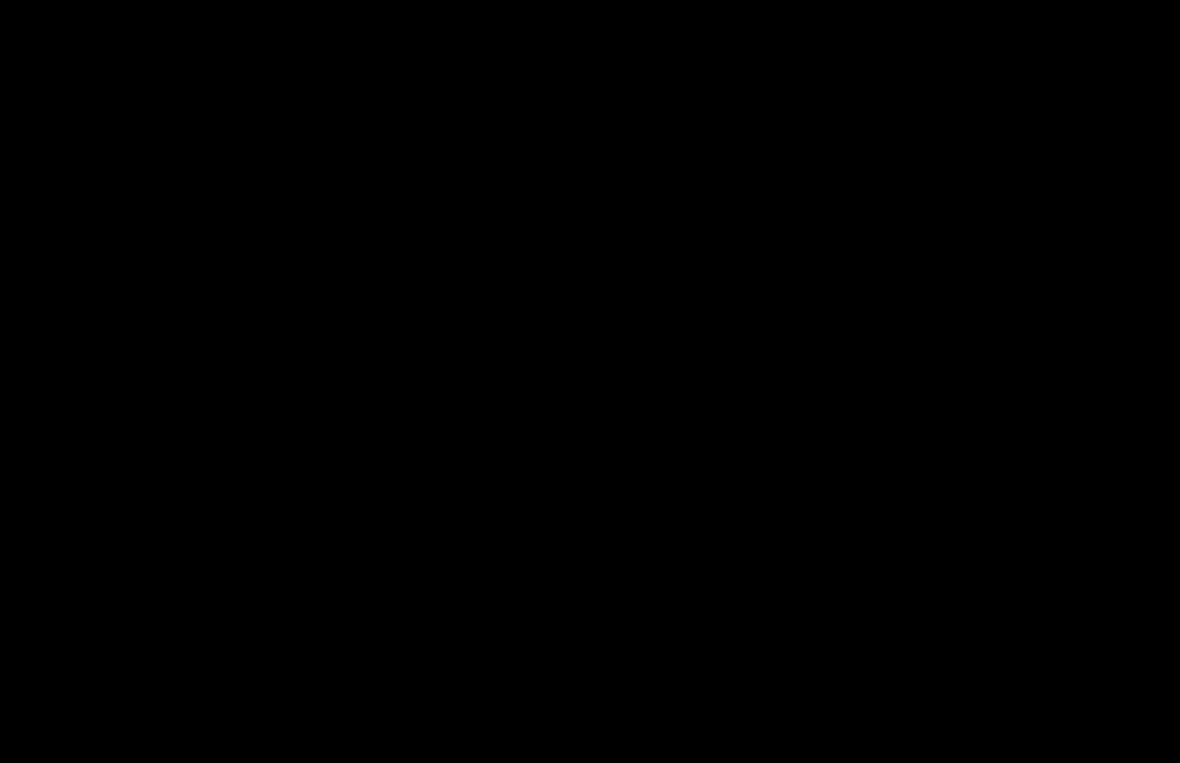 click at bounding box center (590, 381) 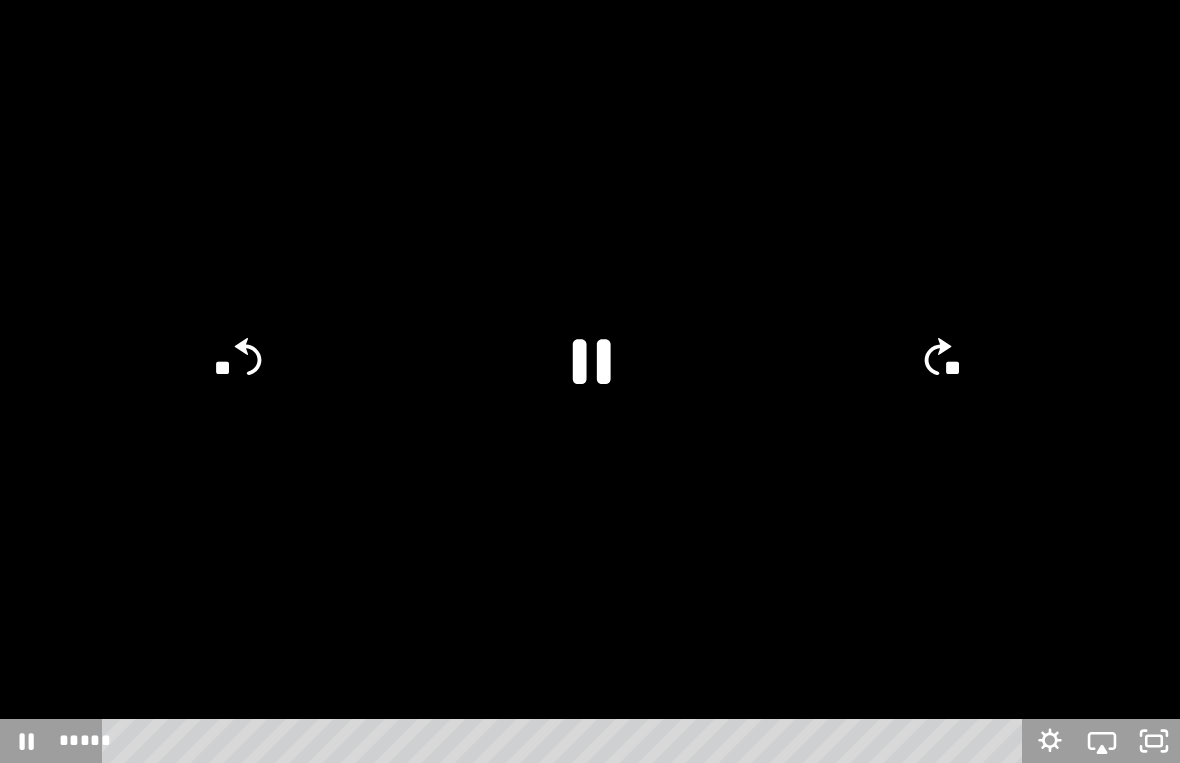 click 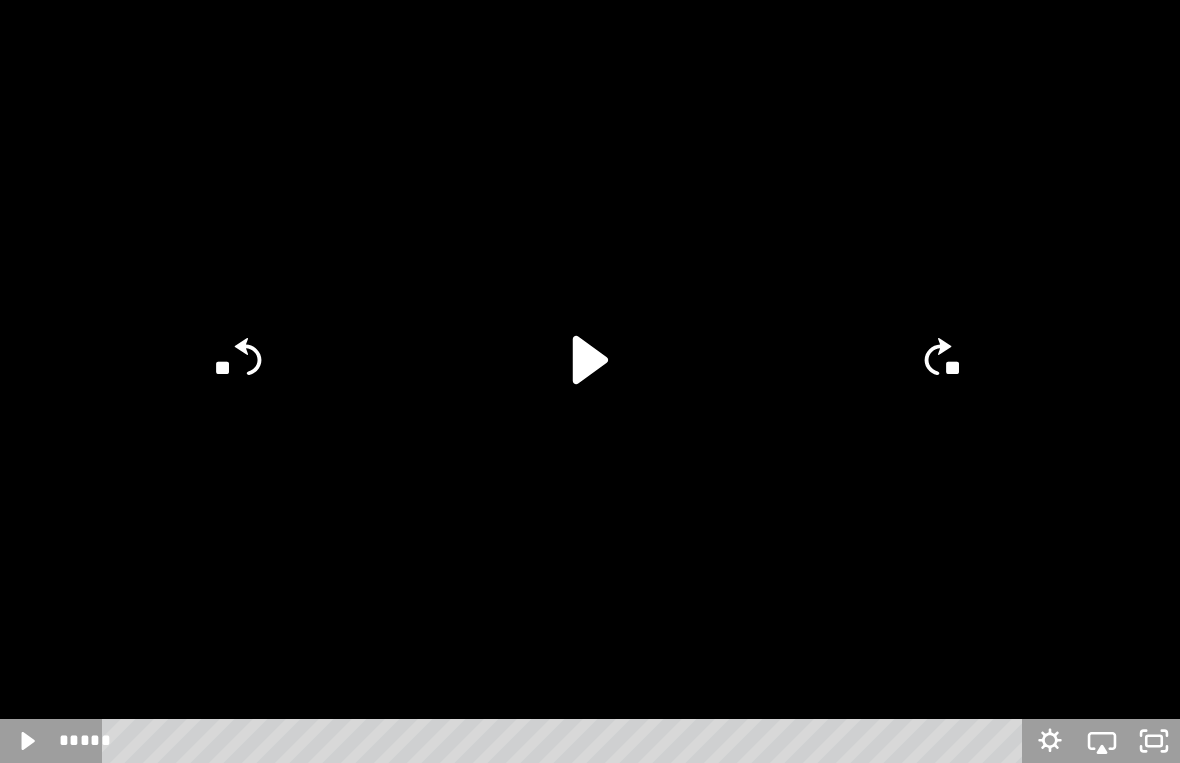click at bounding box center [590, 381] 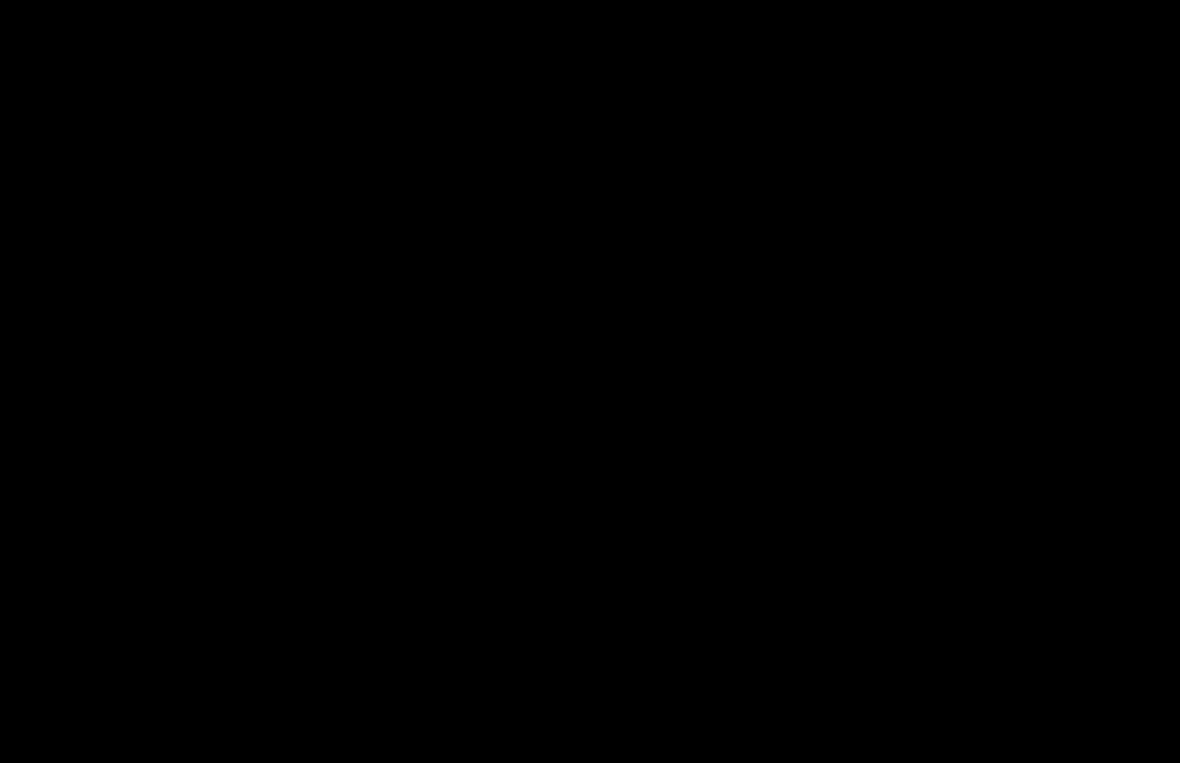 click at bounding box center (590, 381) 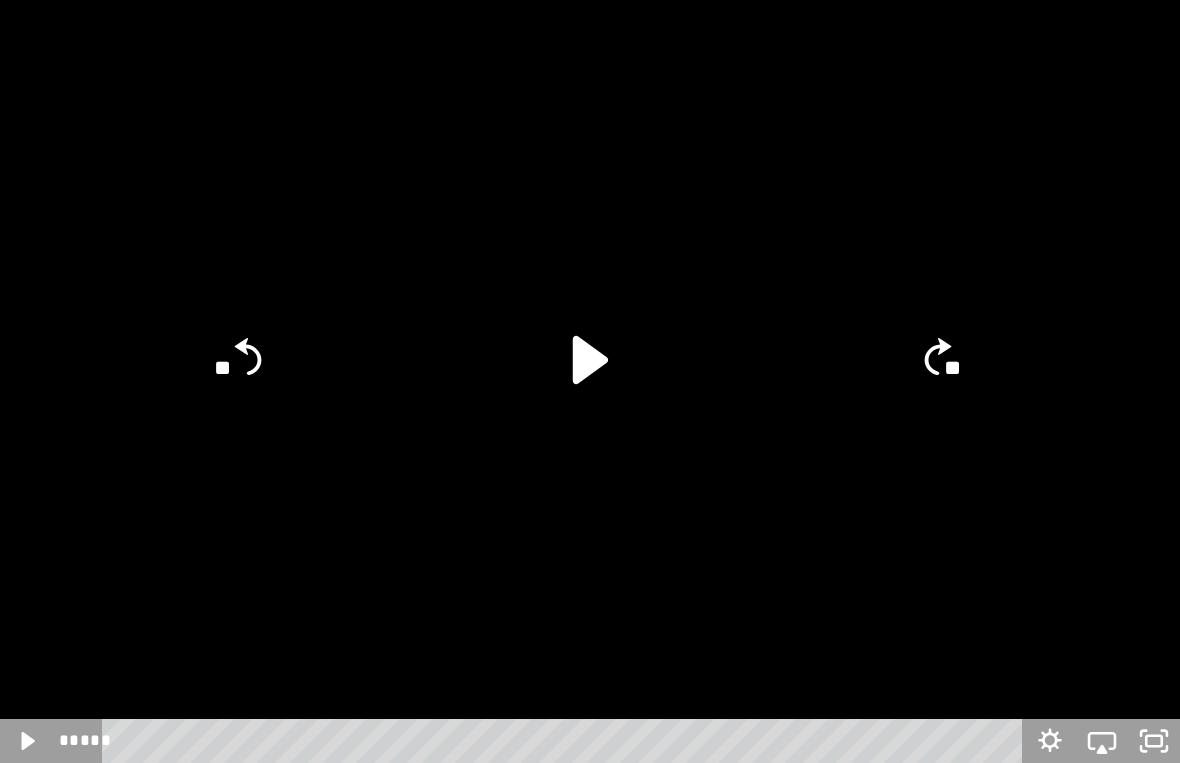 click 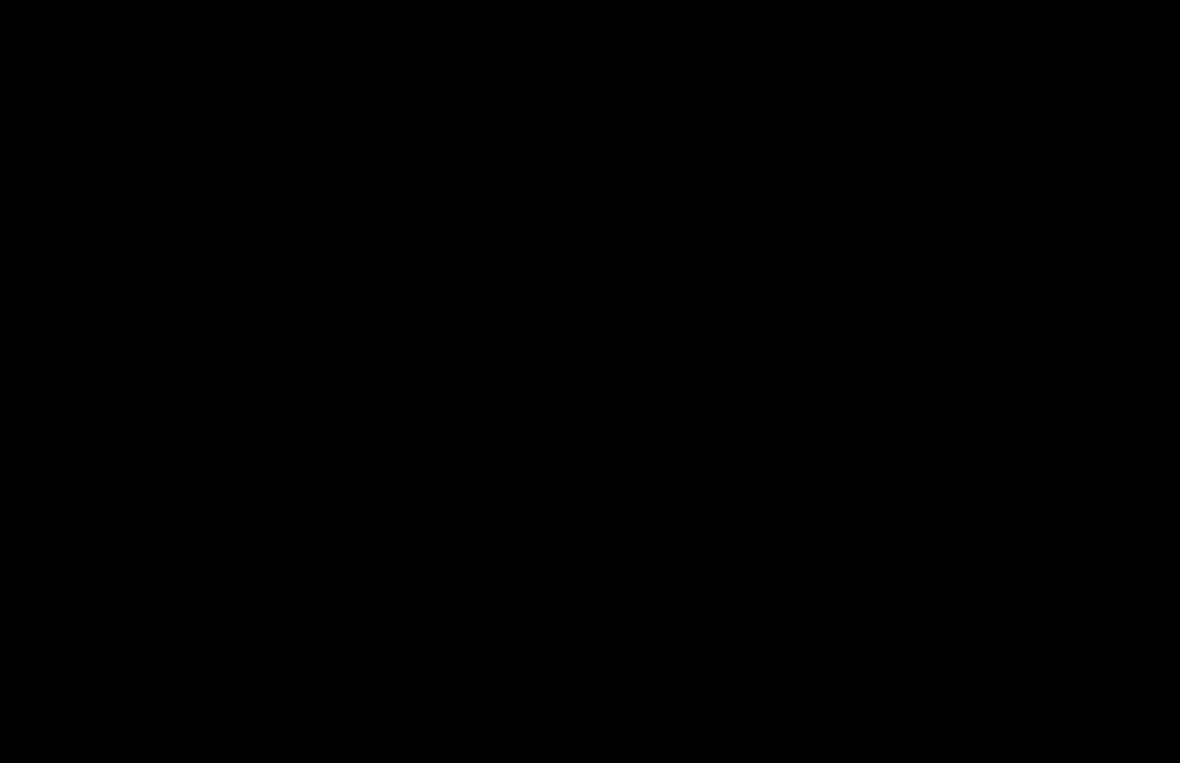 click at bounding box center (590, 381) 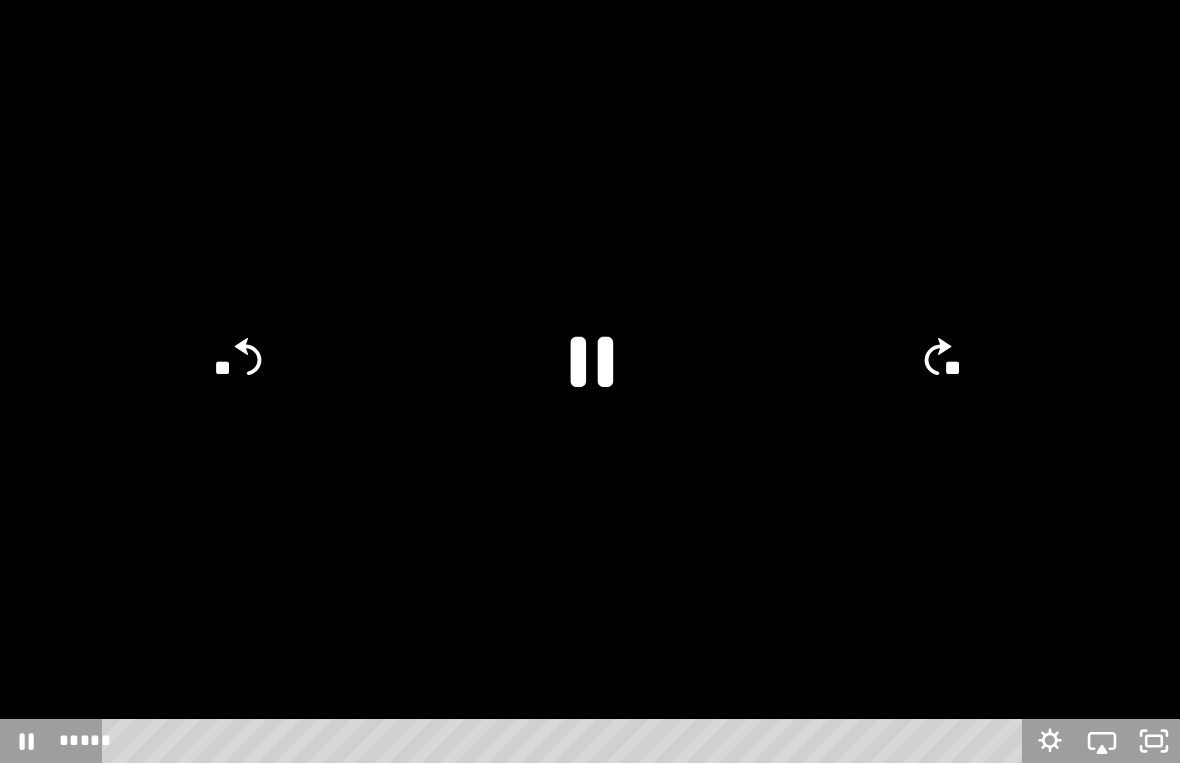click 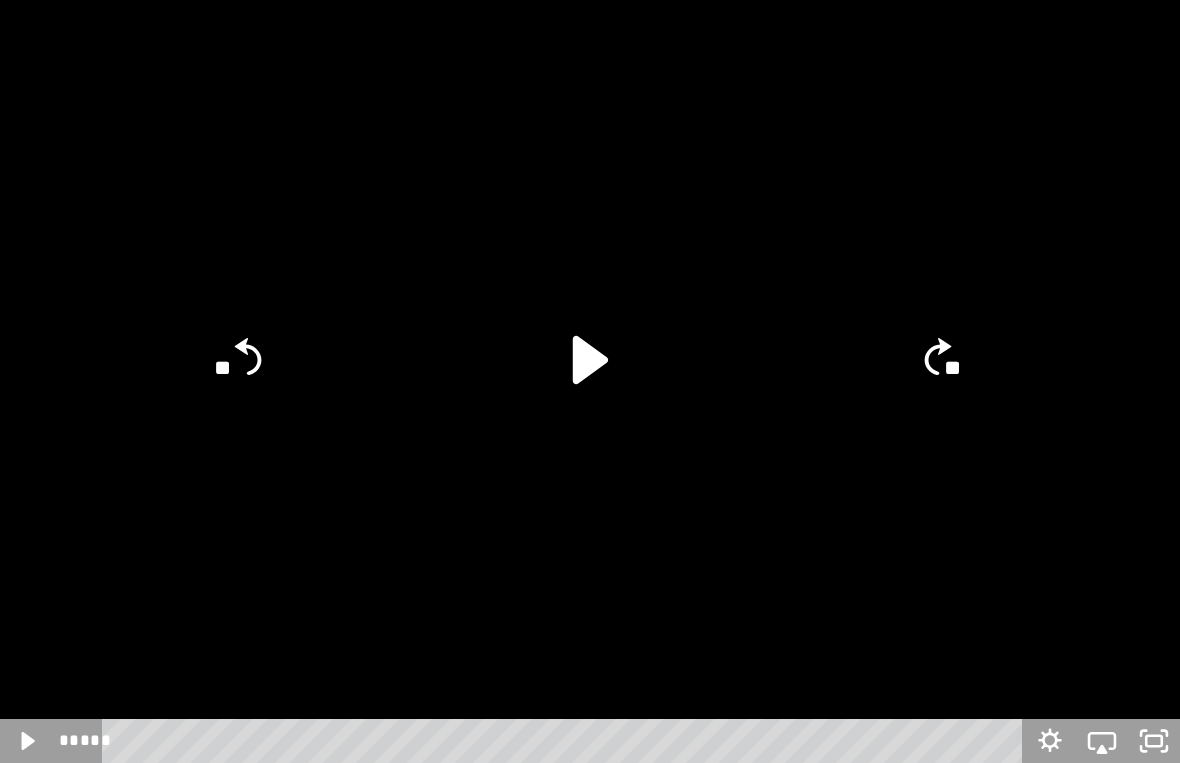 click 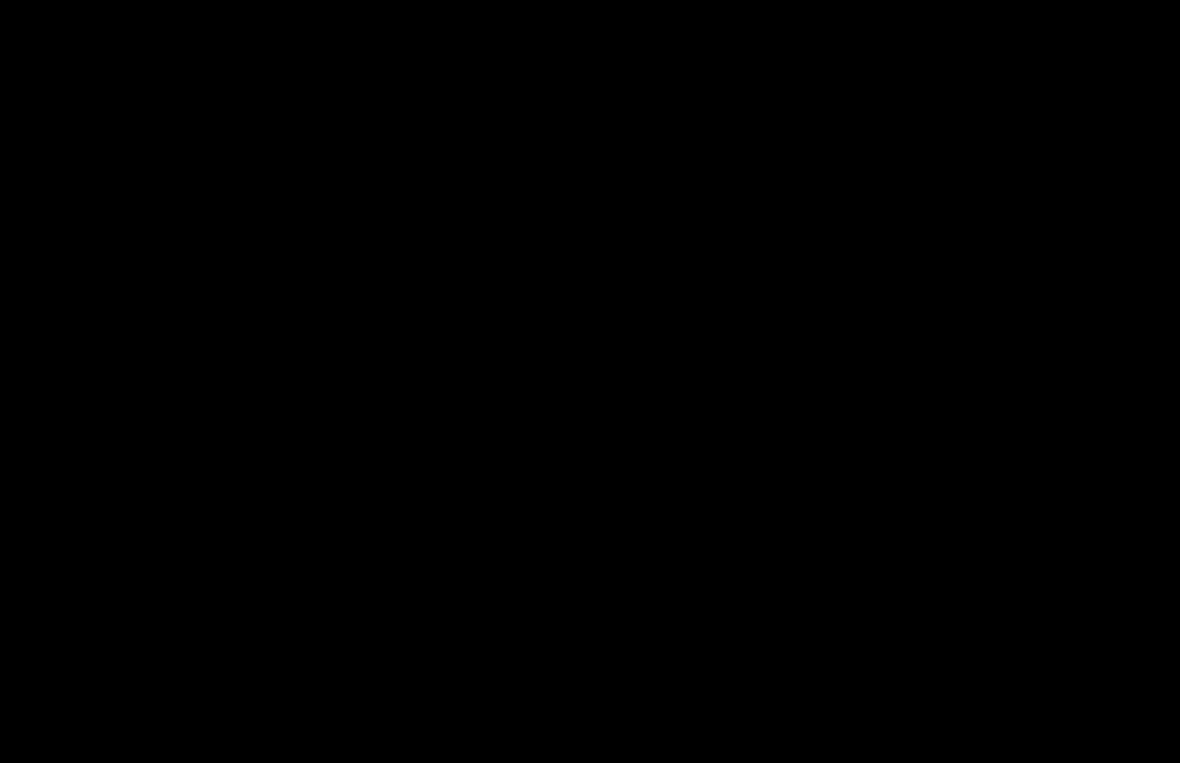 click at bounding box center (590, 381) 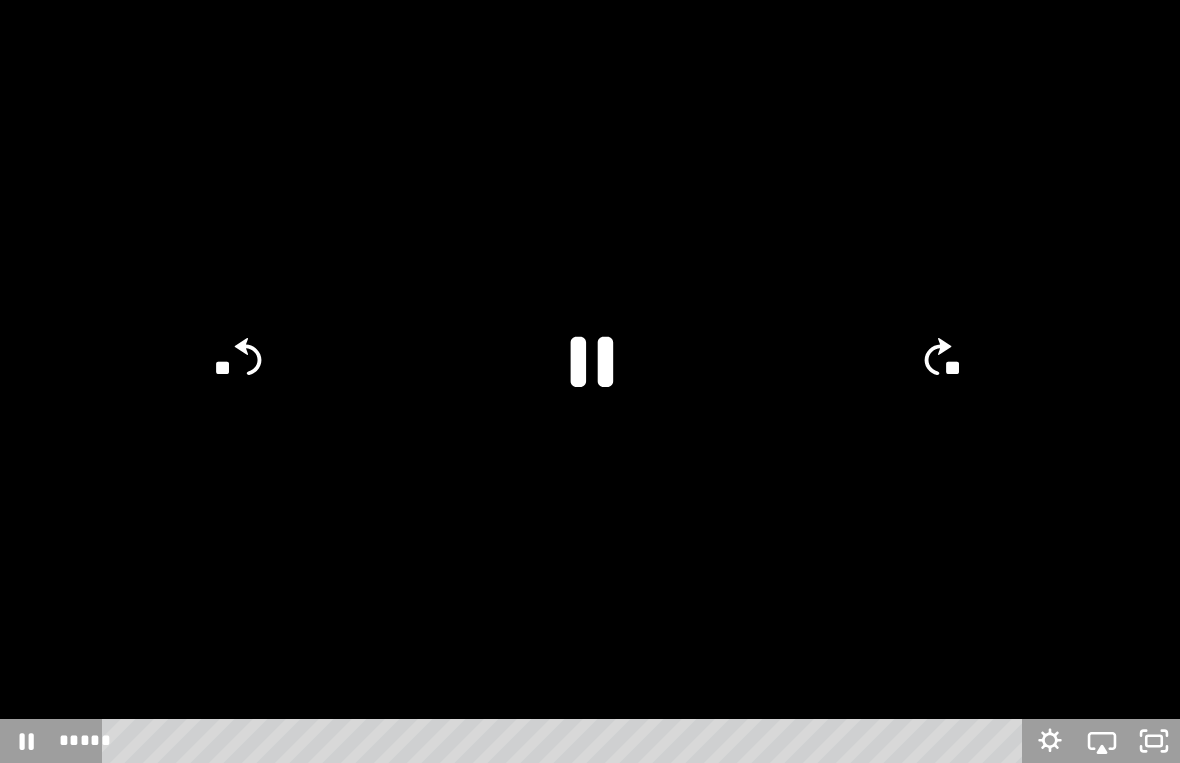 click 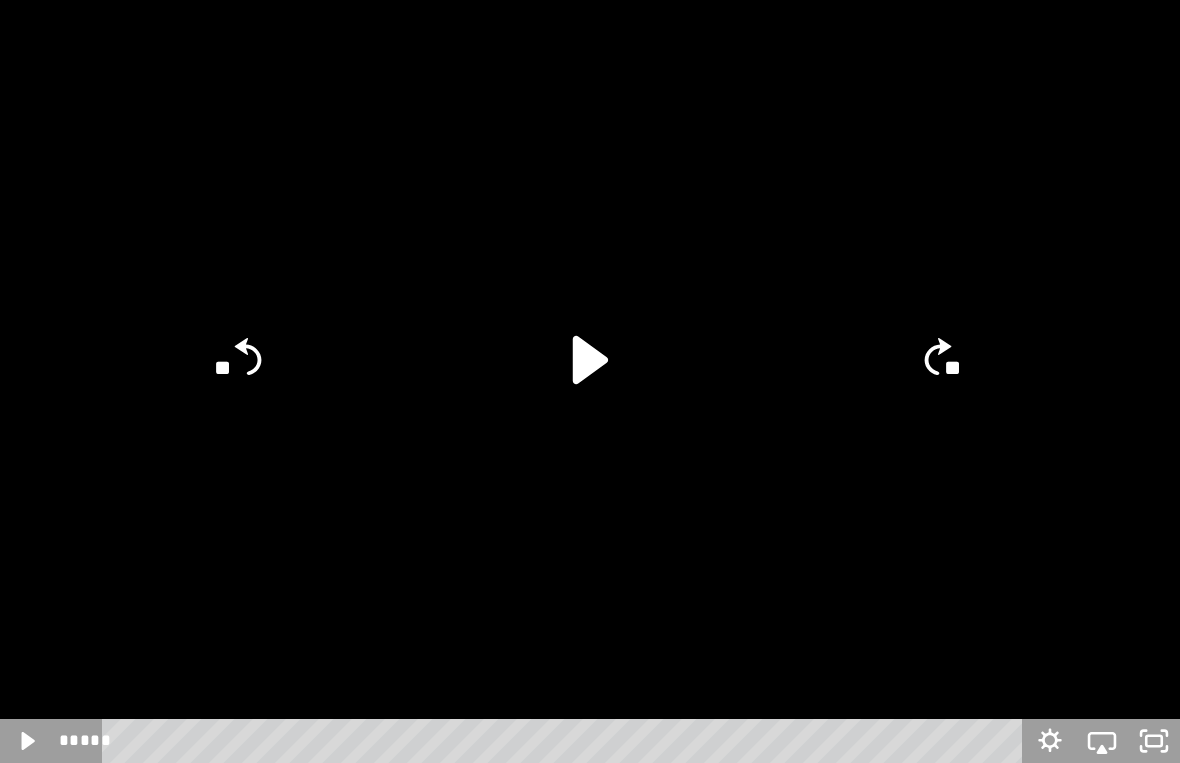 click at bounding box center [590, 381] 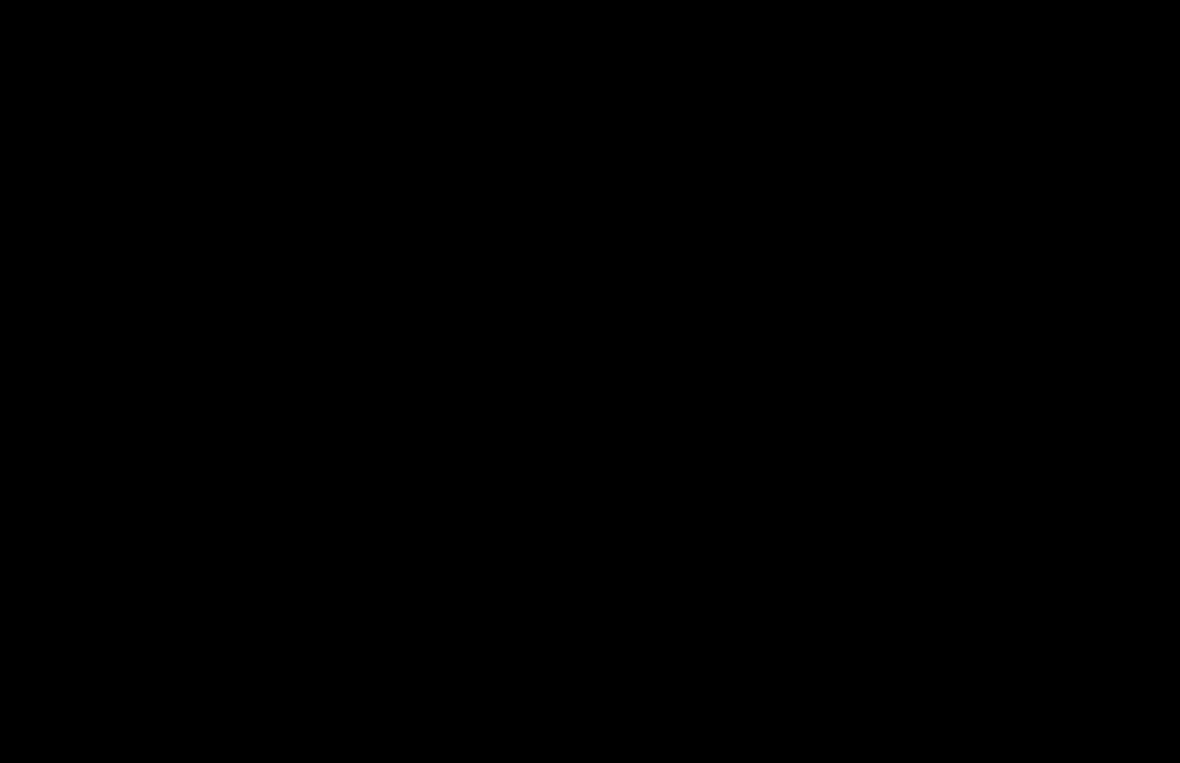 click at bounding box center (590, 381) 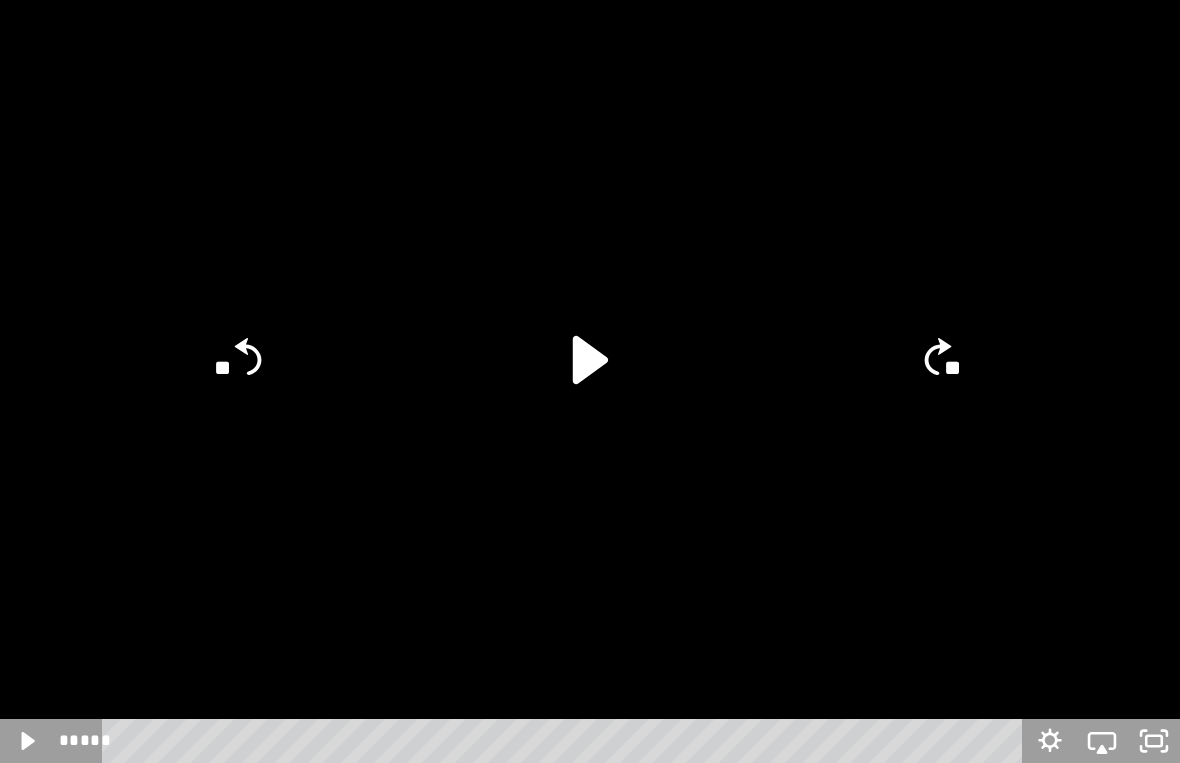 click 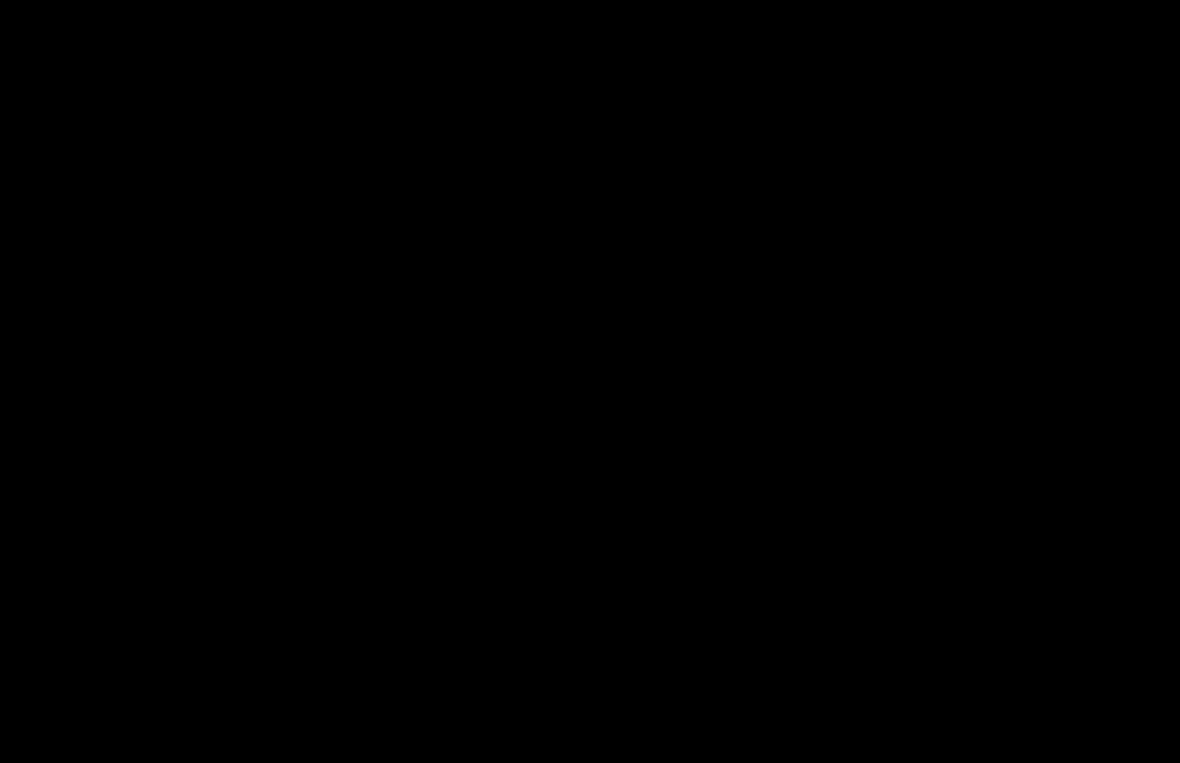 click at bounding box center (590, 381) 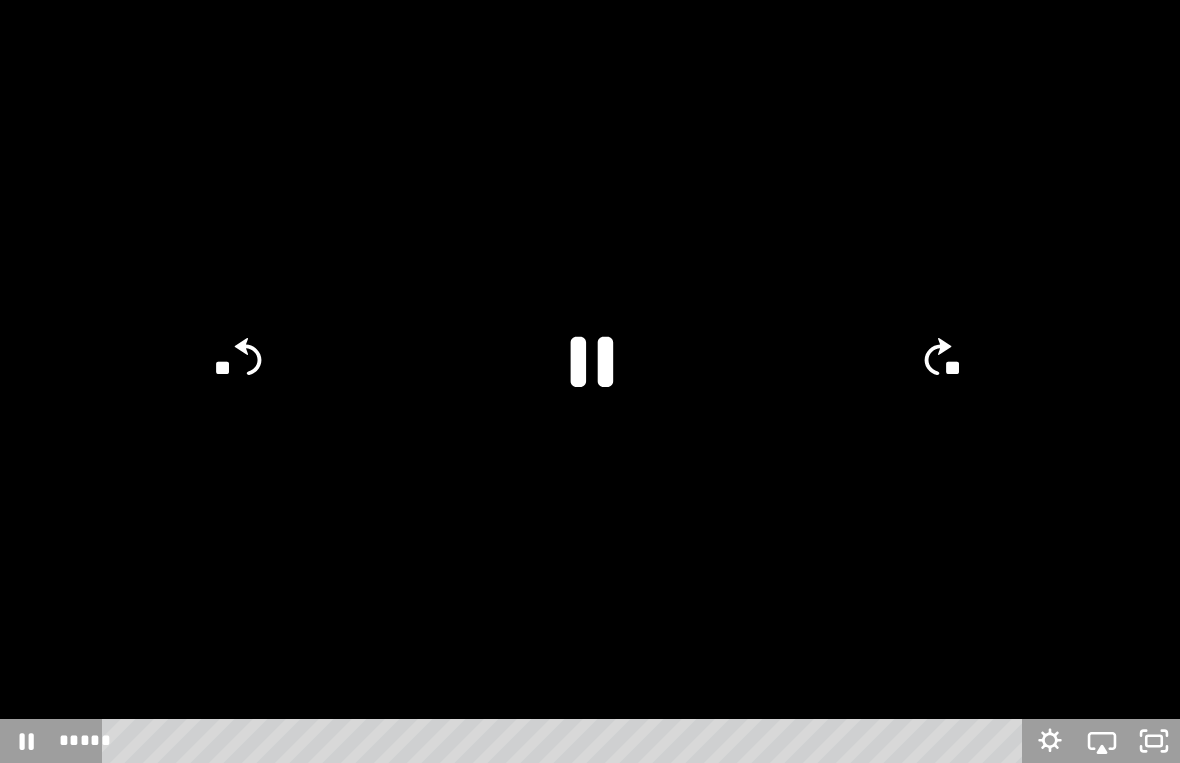 click 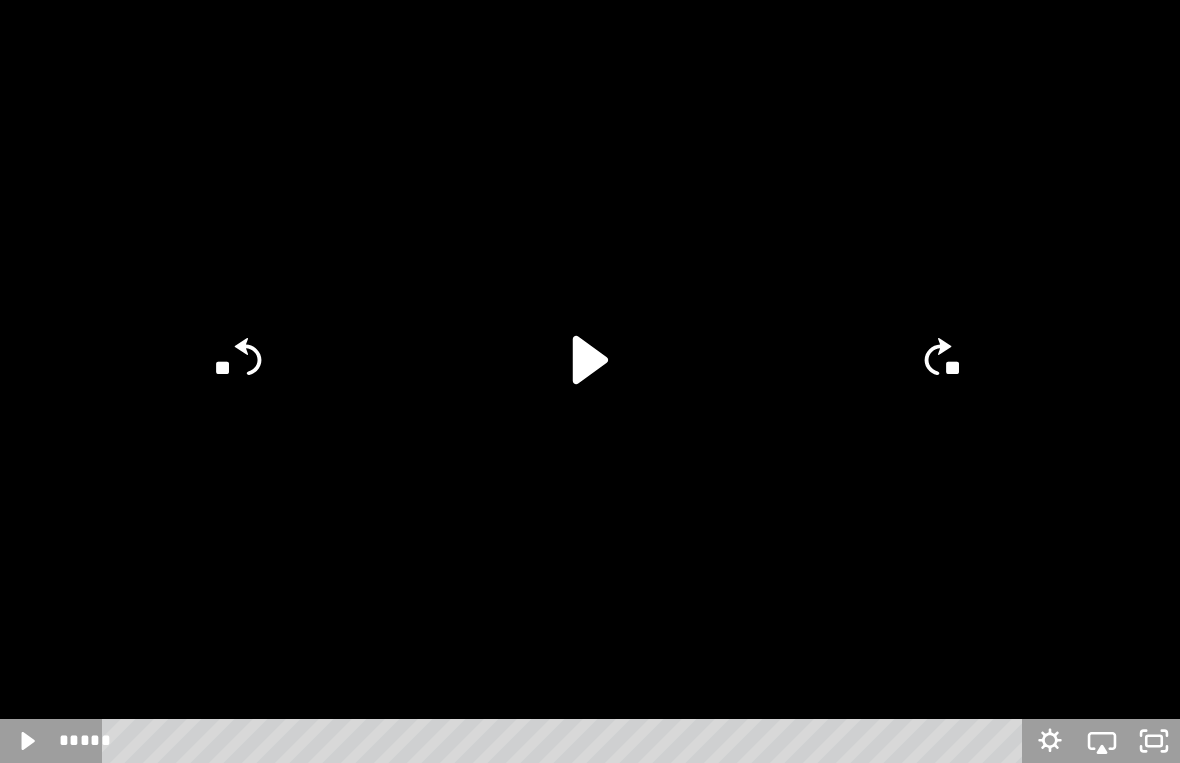 click at bounding box center [590, 381] 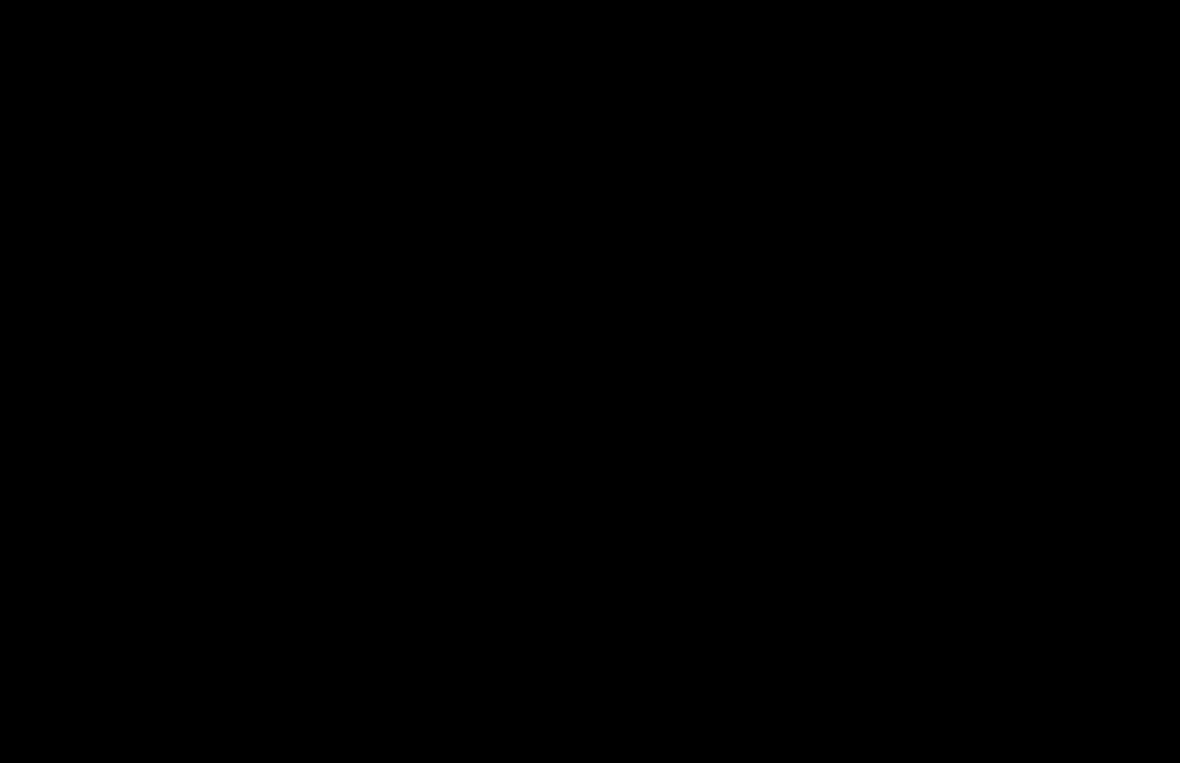 click at bounding box center [590, 381] 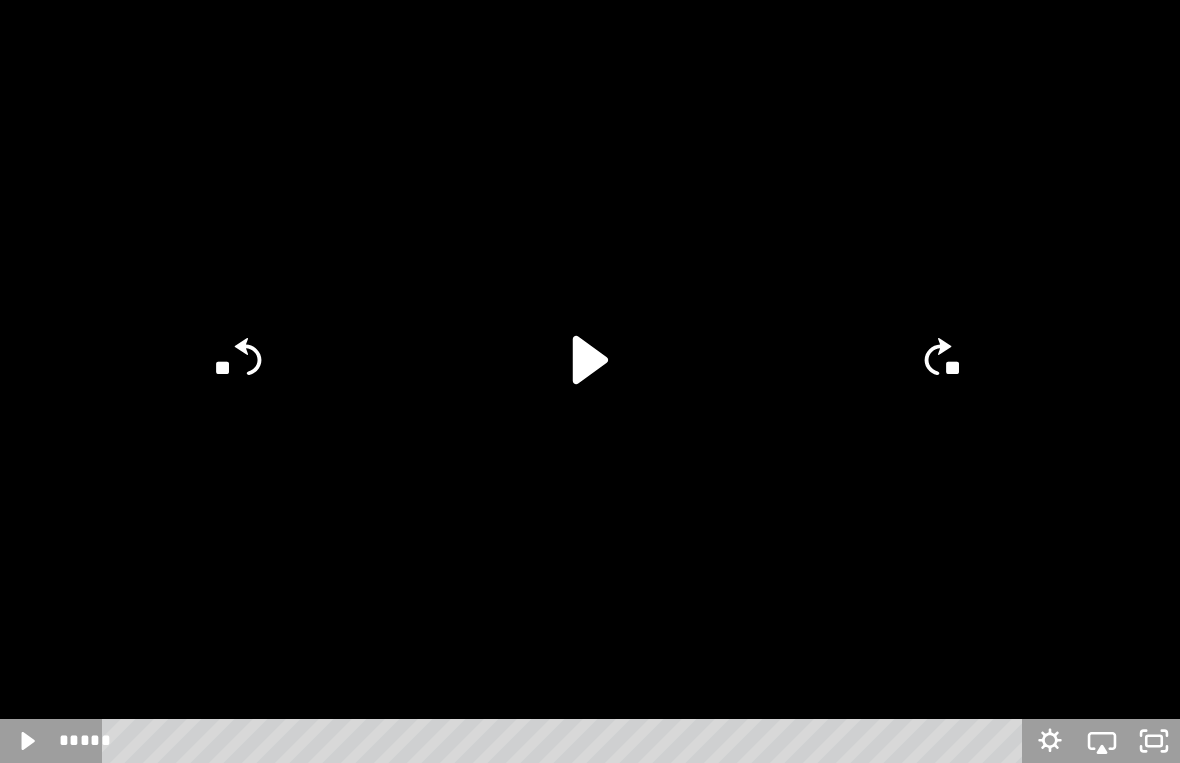 click 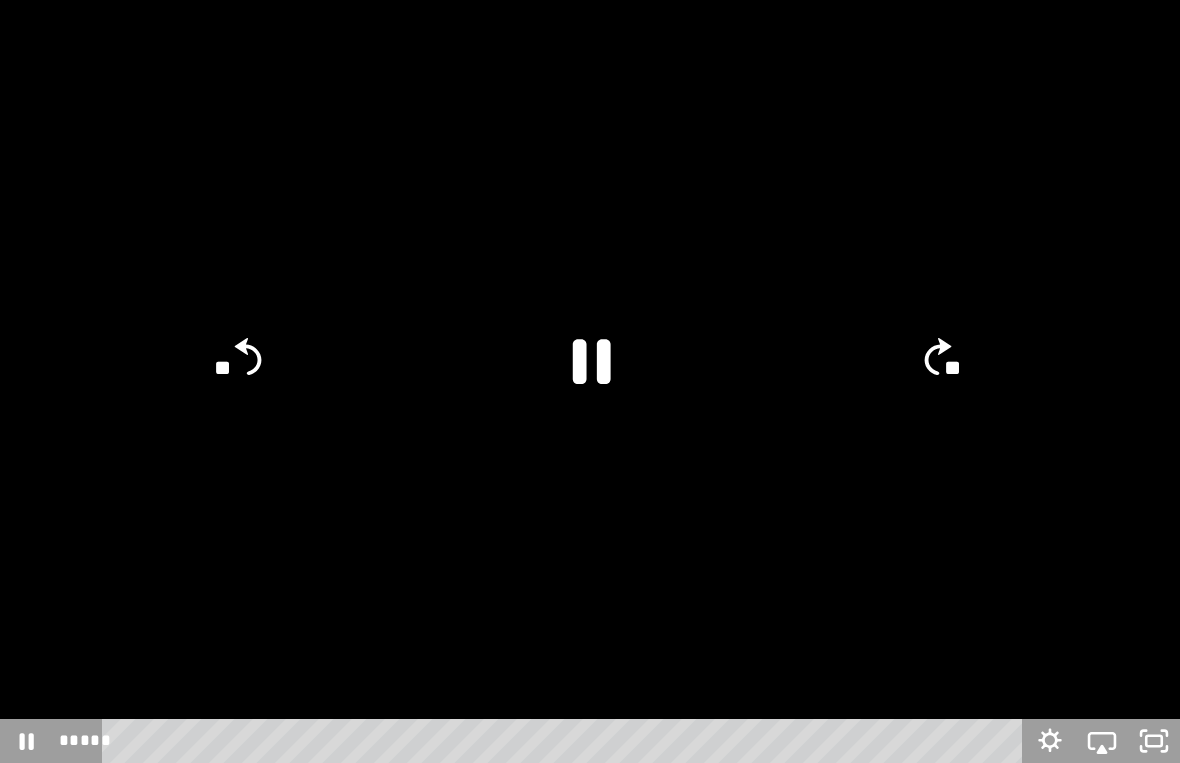 click at bounding box center [590, 381] 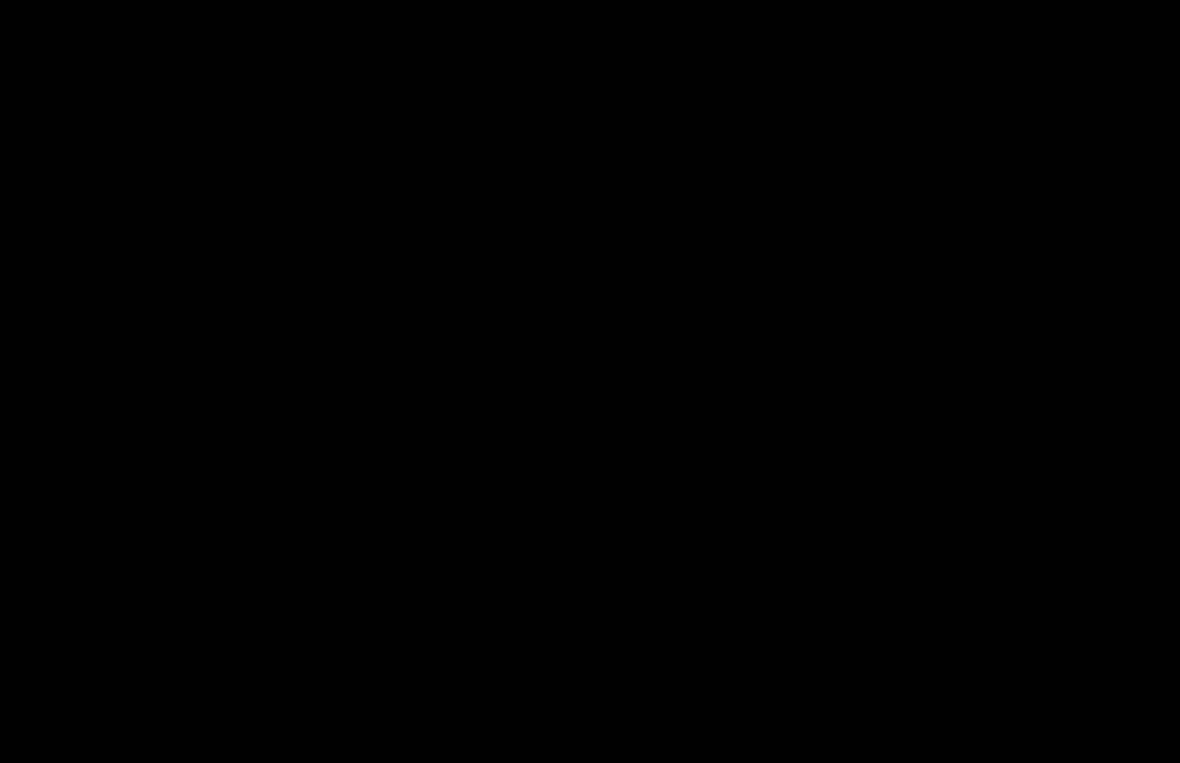 click at bounding box center [590, 381] 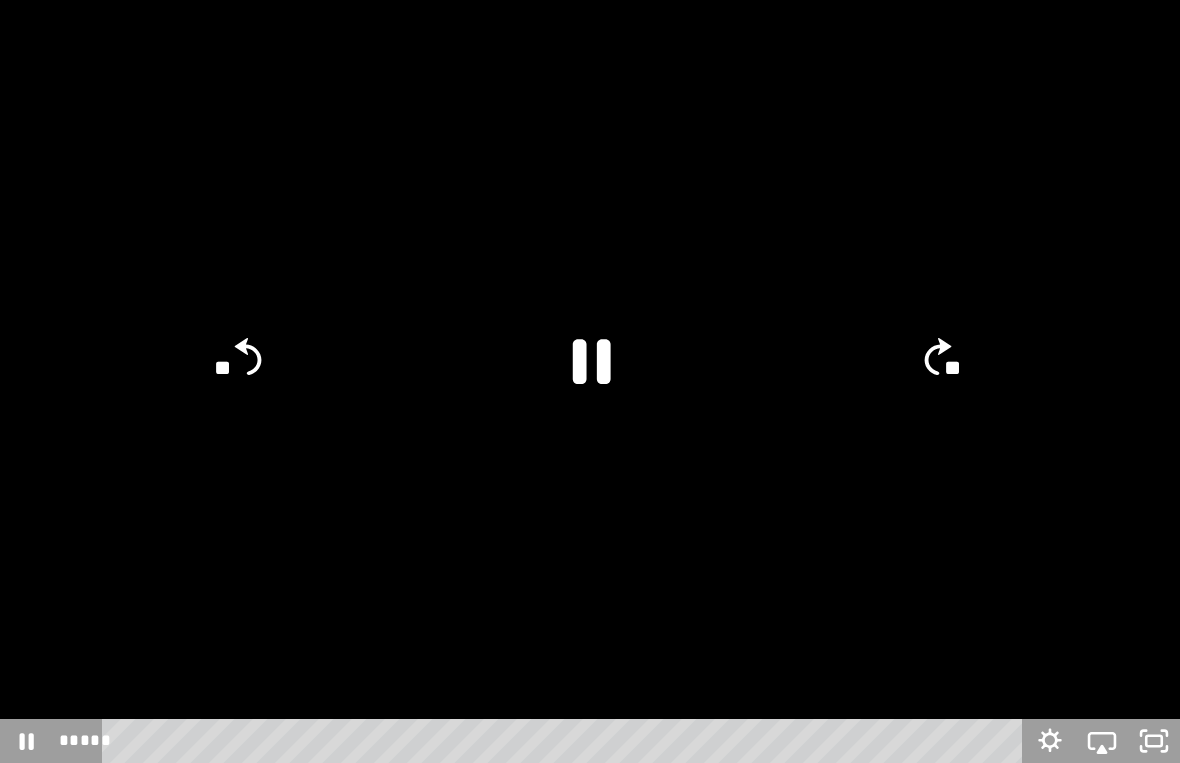 click at bounding box center (590, 381) 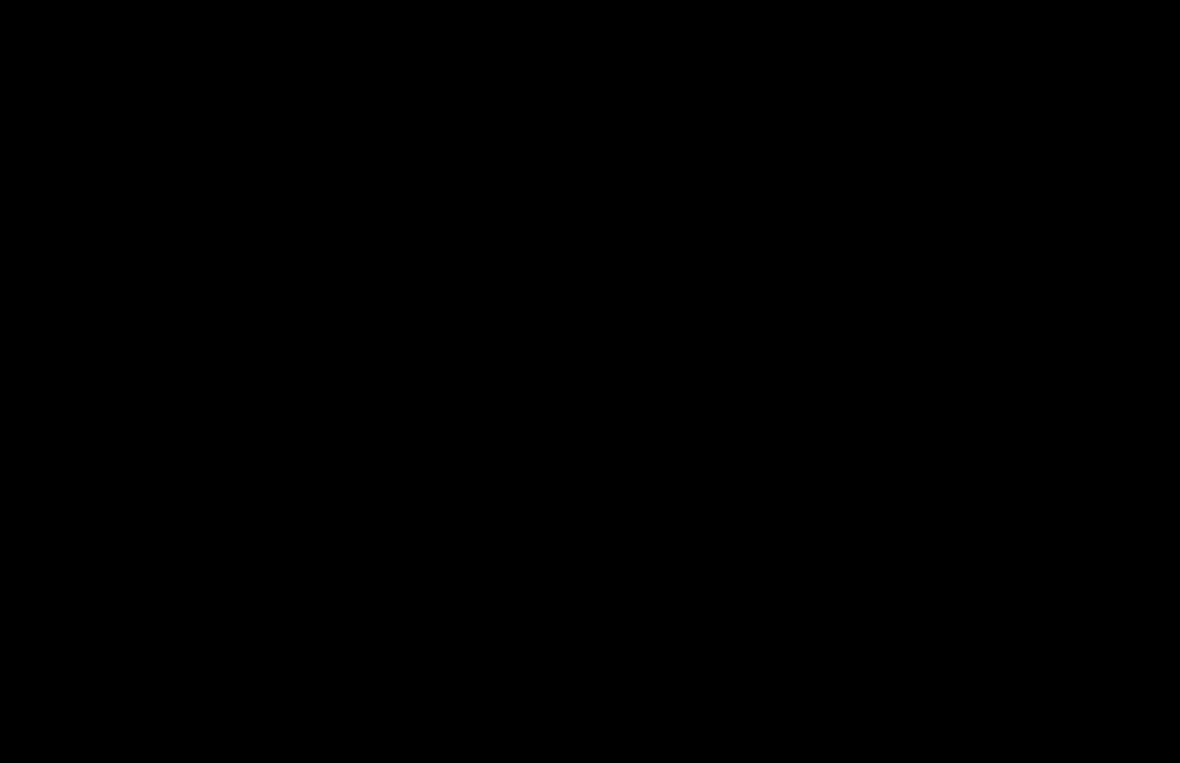 click at bounding box center [590, 381] 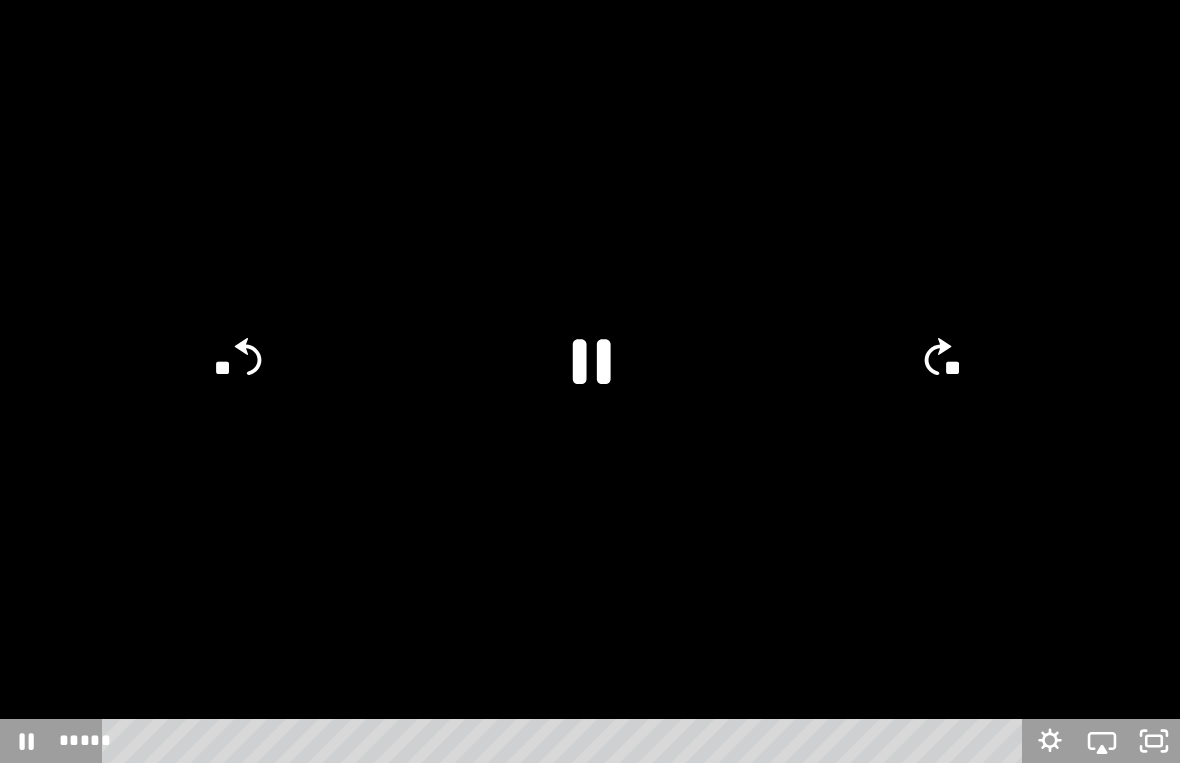 click 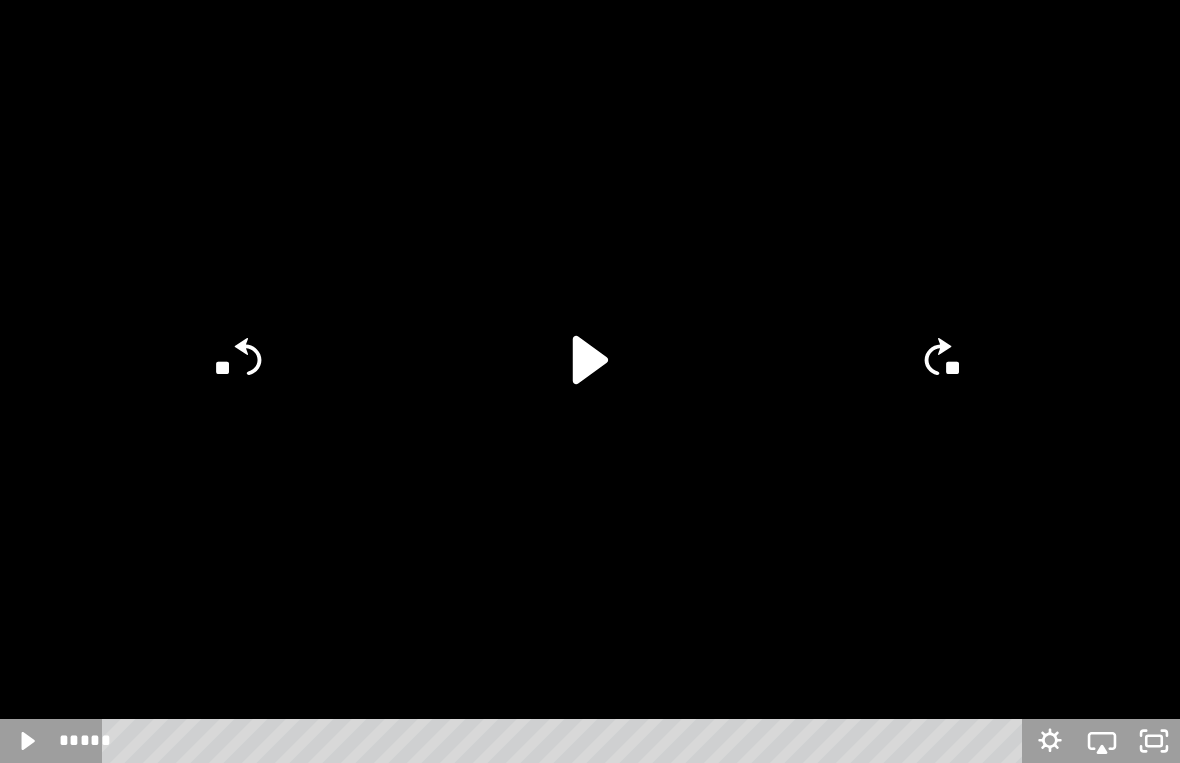 click at bounding box center [590, 381] 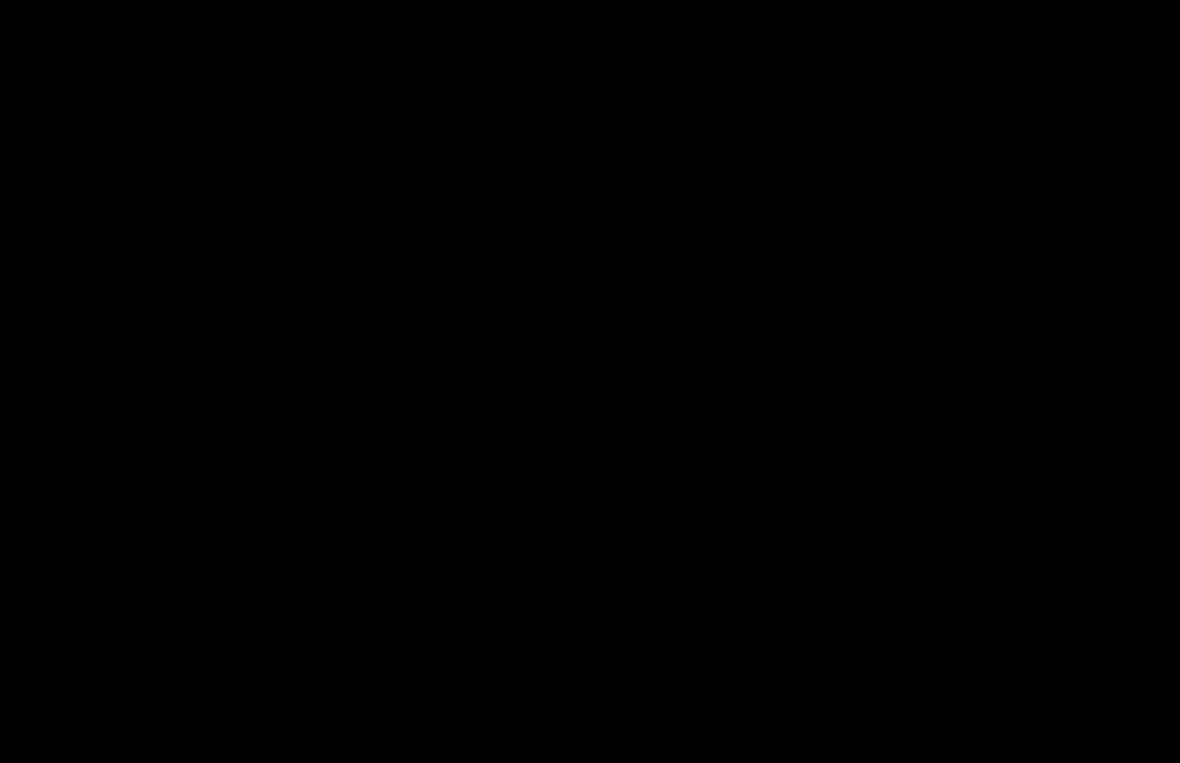 click at bounding box center [590, 381] 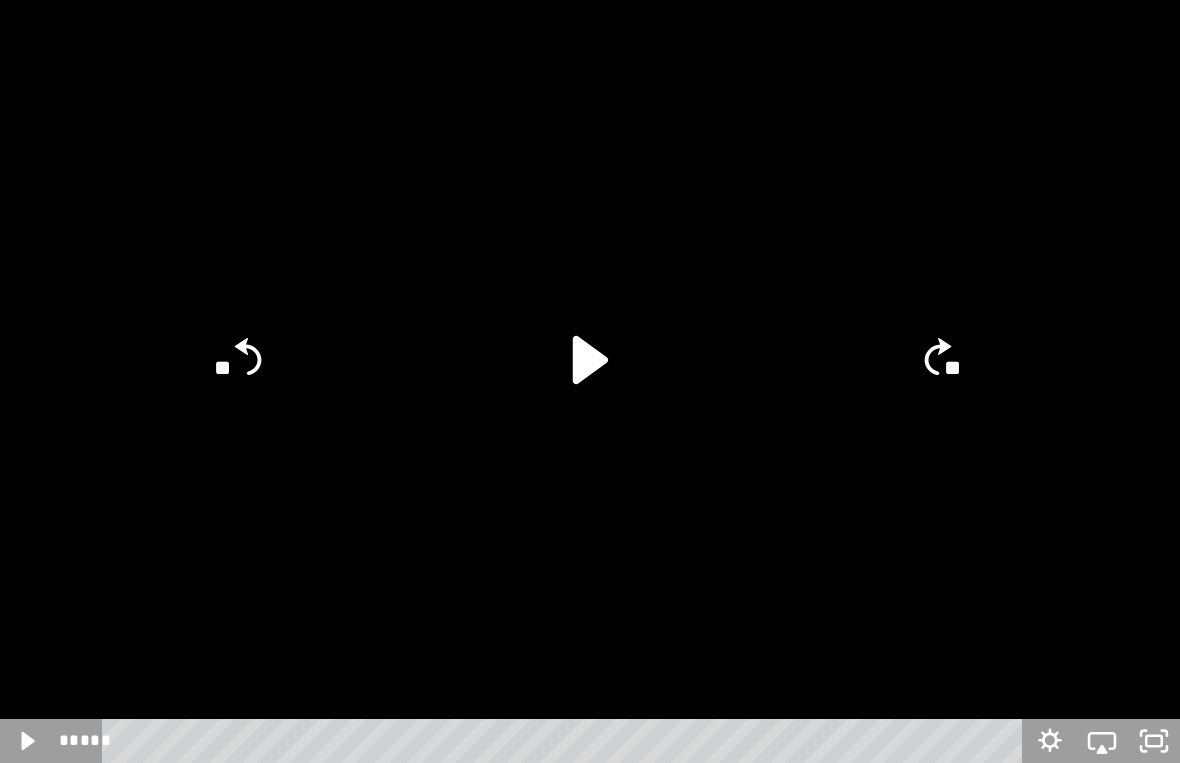 click 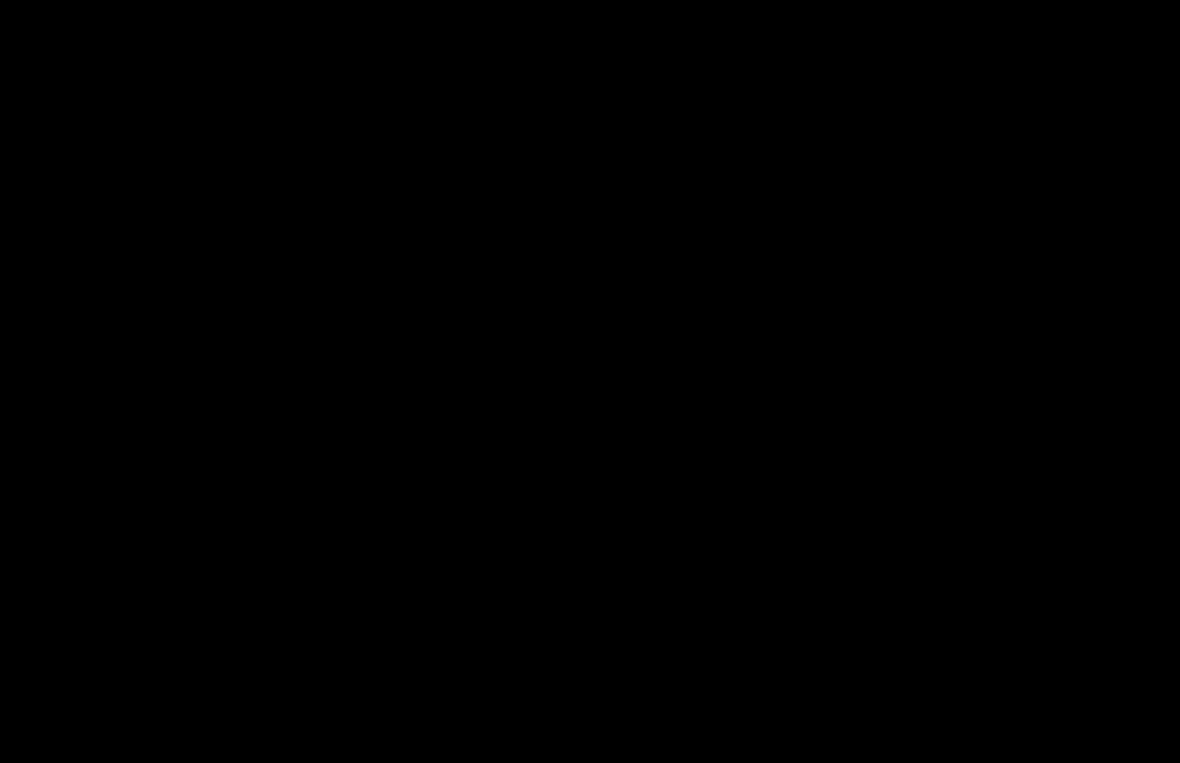 click at bounding box center [590, 381] 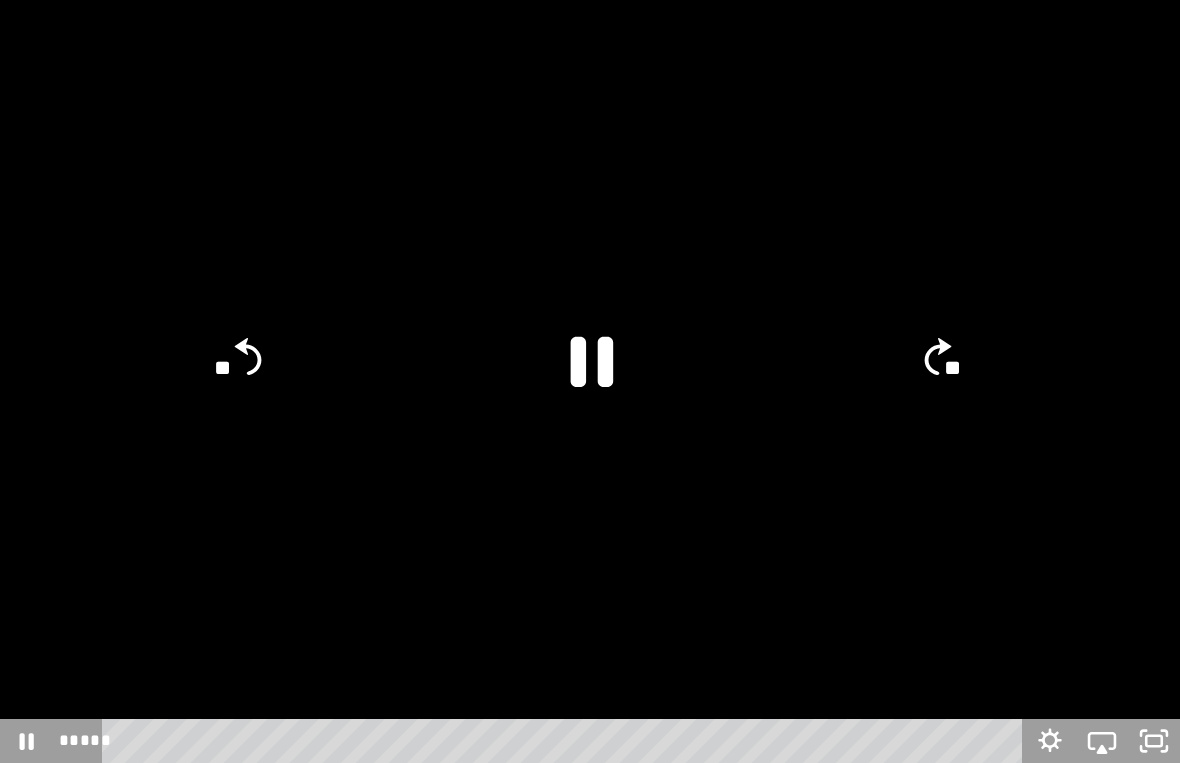 click 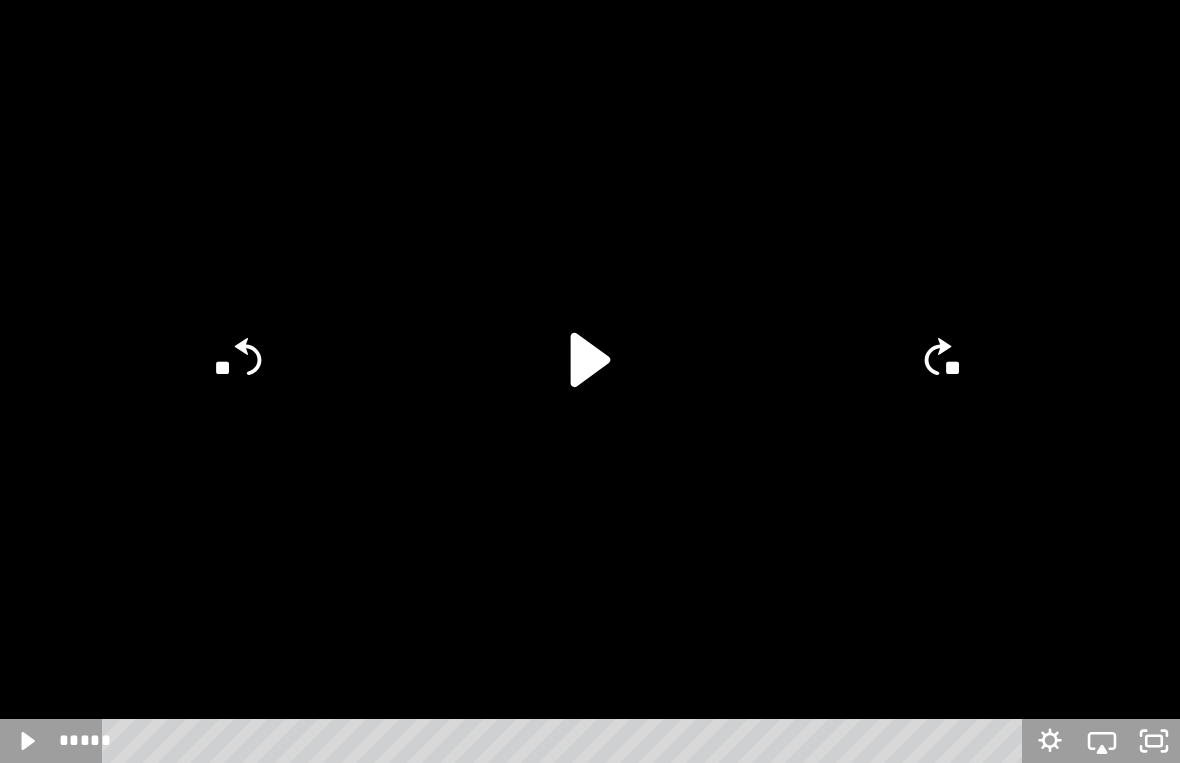 click 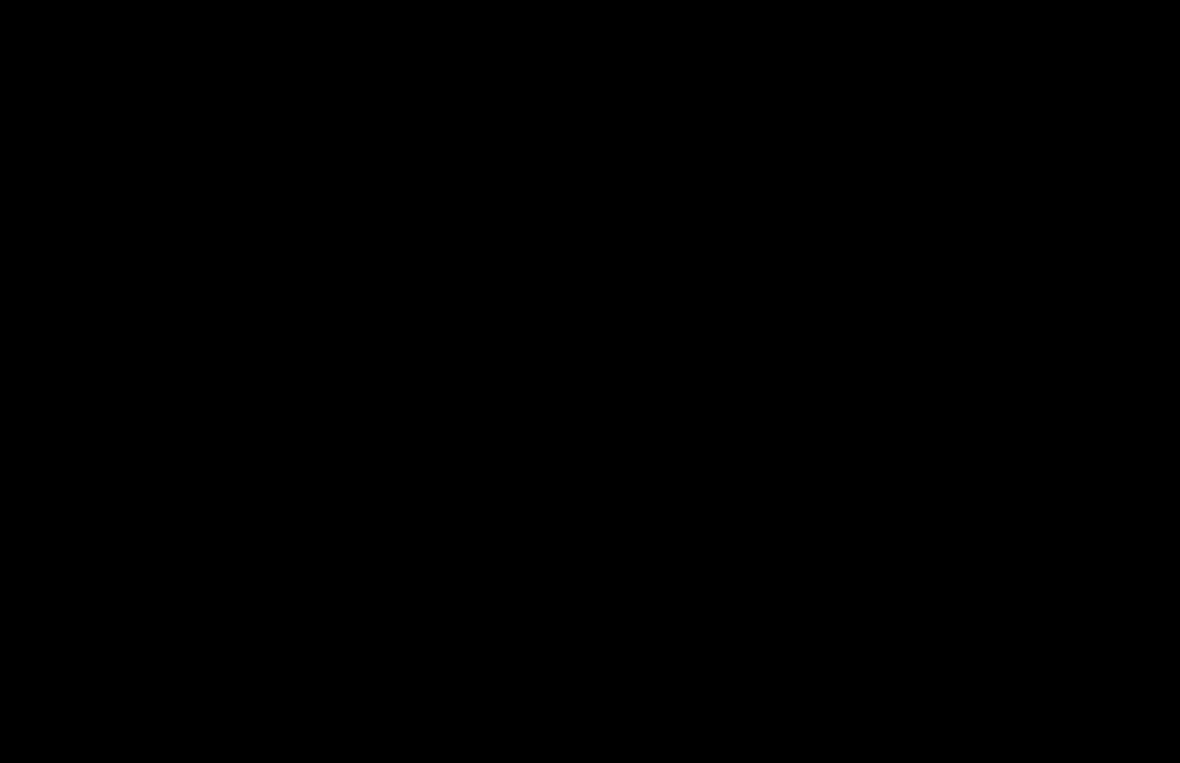 click at bounding box center [590, 381] 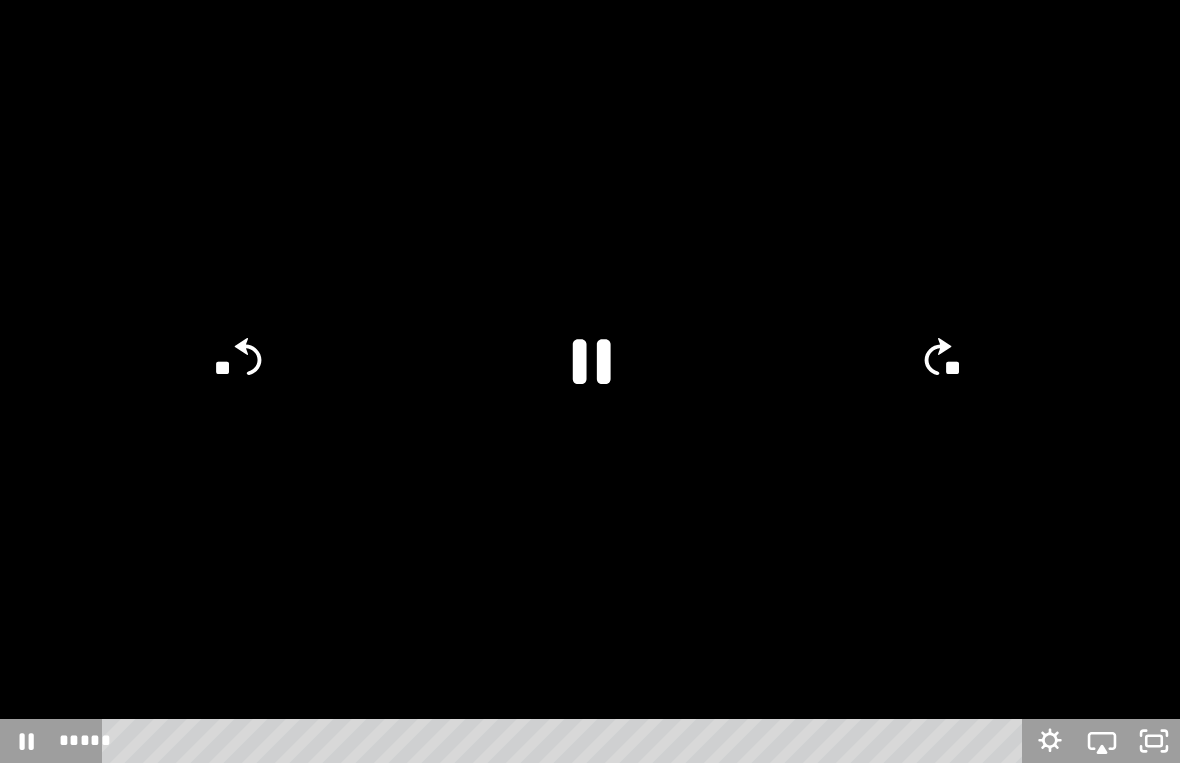click 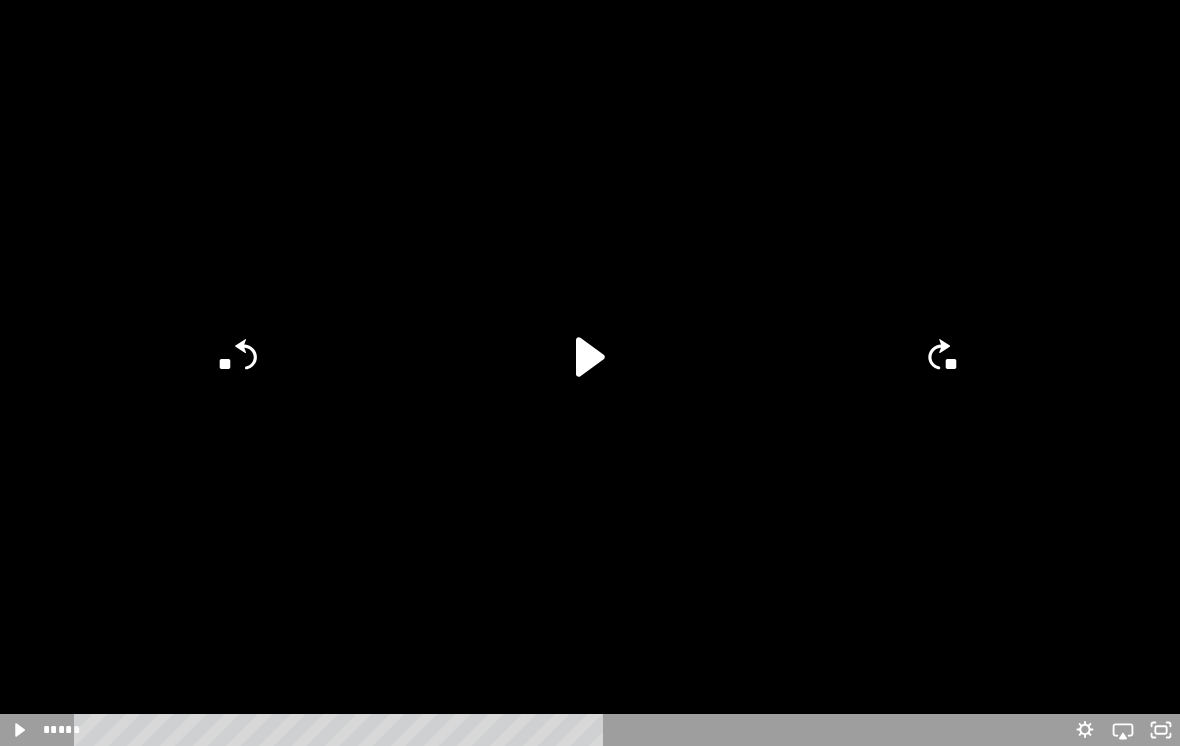 scroll, scrollTop: 2260, scrollLeft: 0, axis: vertical 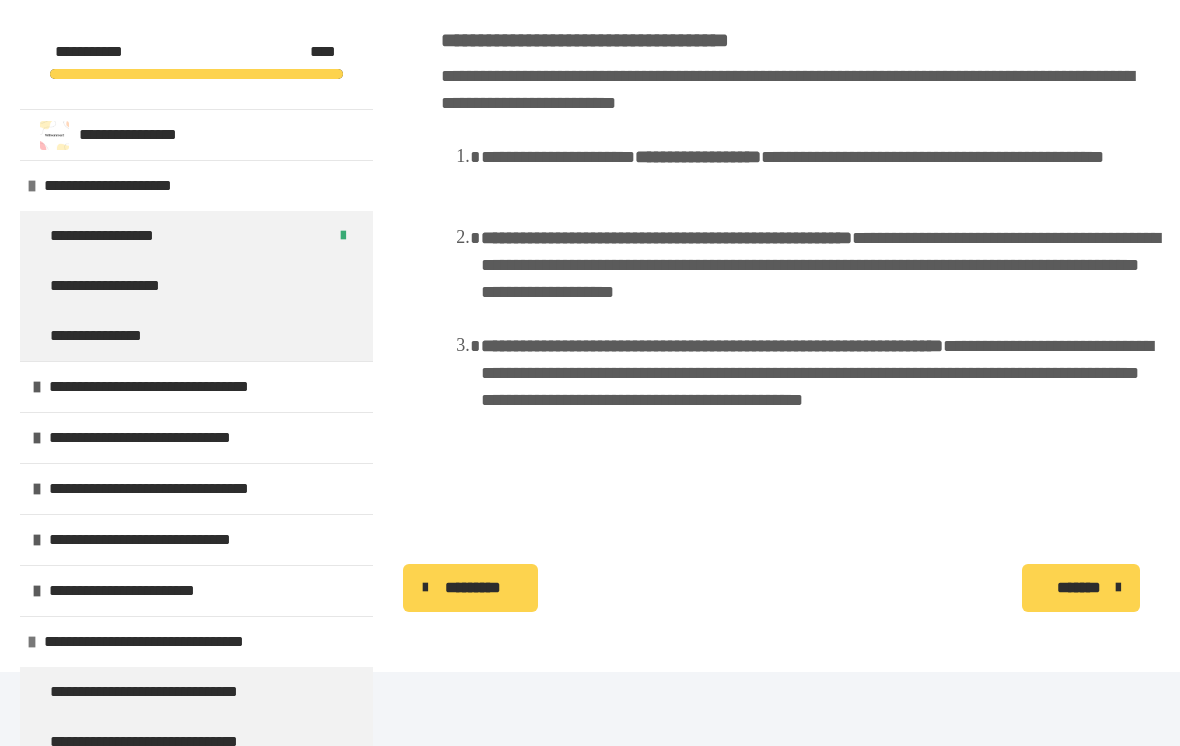 click on "*******" at bounding box center (1081, 588) 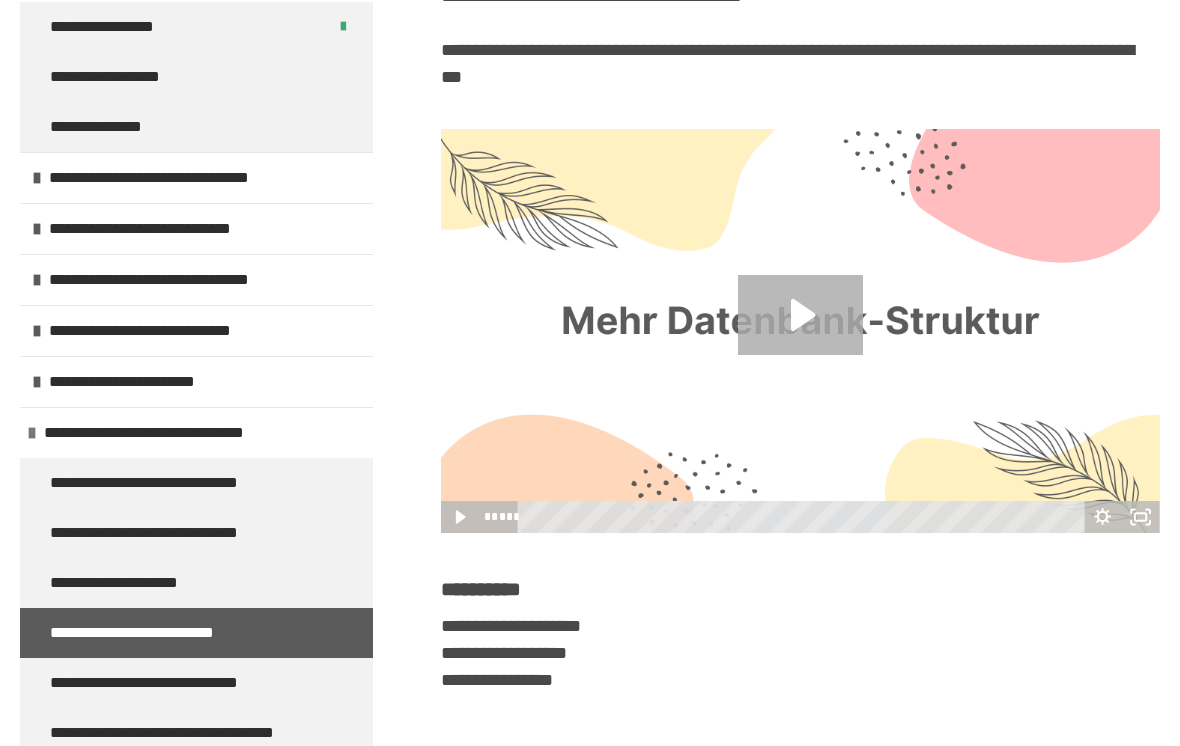 scroll, scrollTop: 209, scrollLeft: 0, axis: vertical 